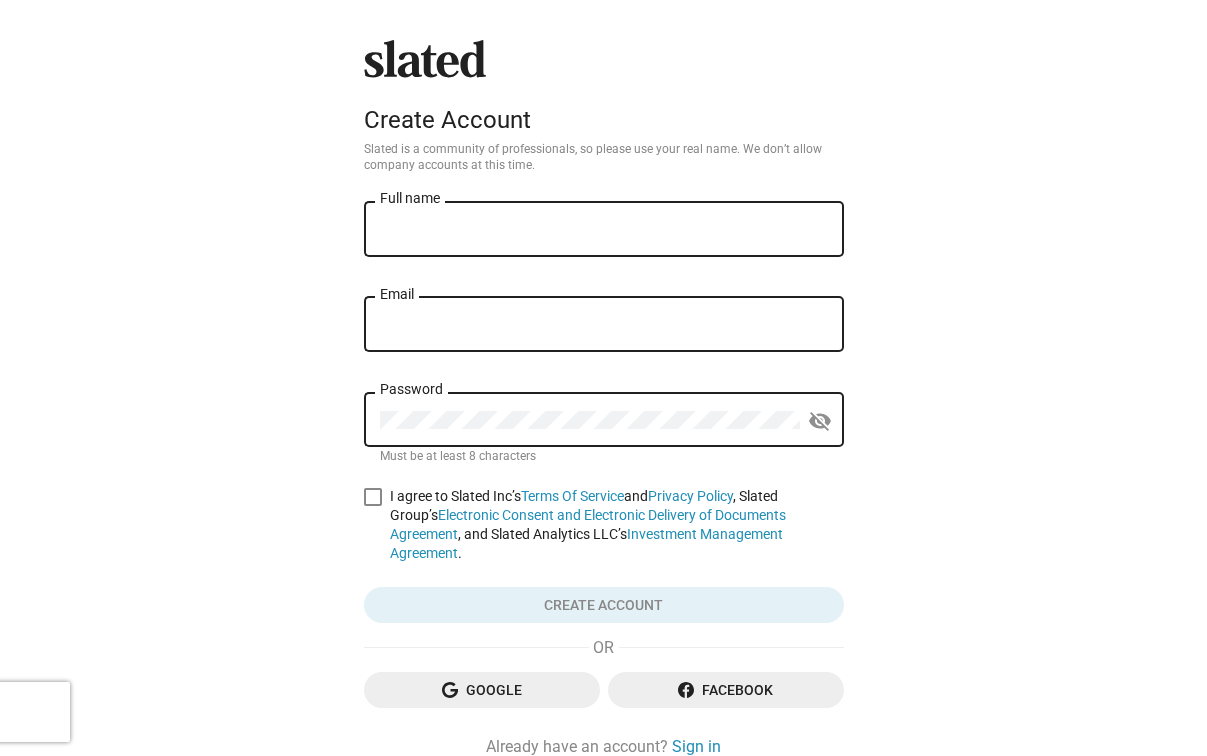 scroll, scrollTop: 0, scrollLeft: 0, axis: both 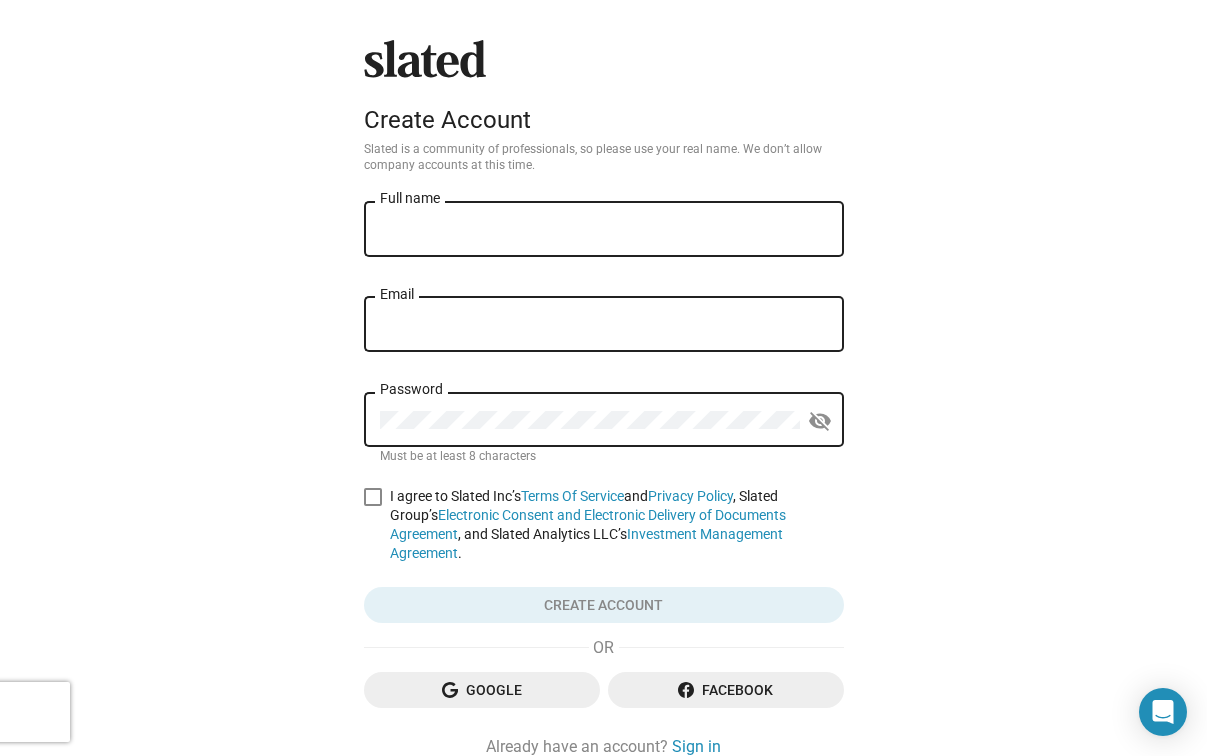 type on "[PERSON_NAME]" 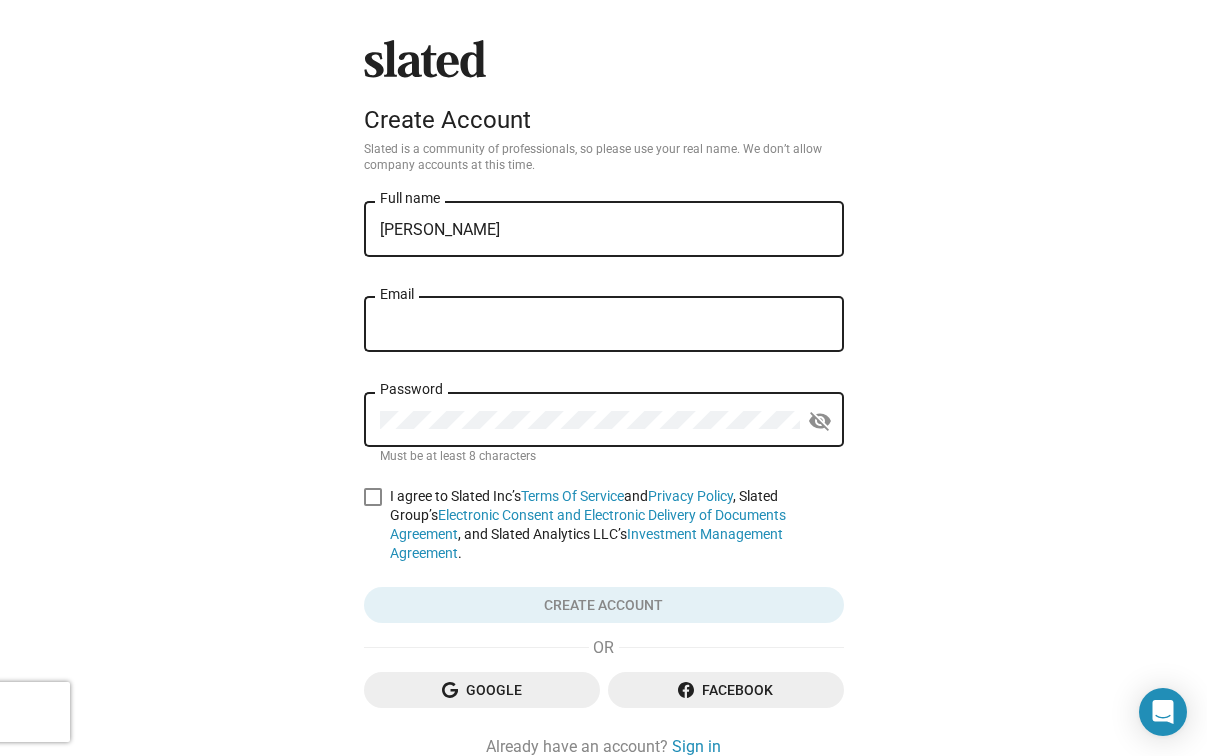 type on "anthrointl@gmail.com" 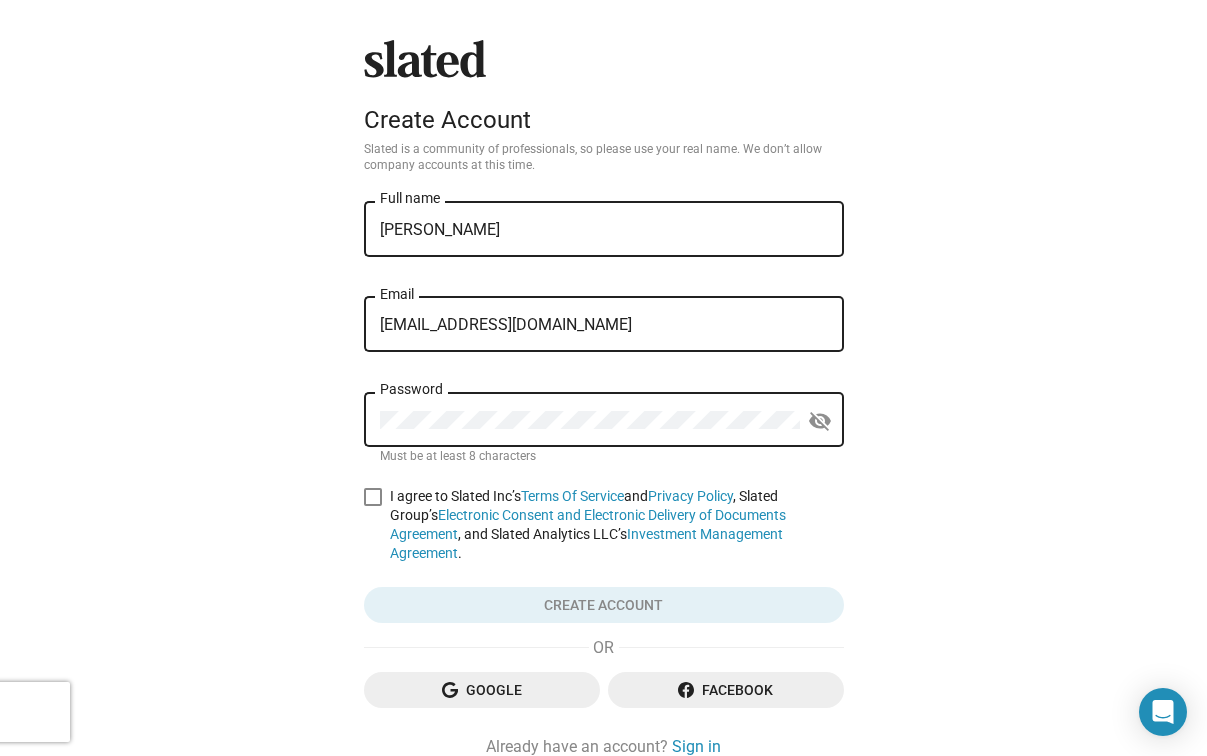 click on "Password" 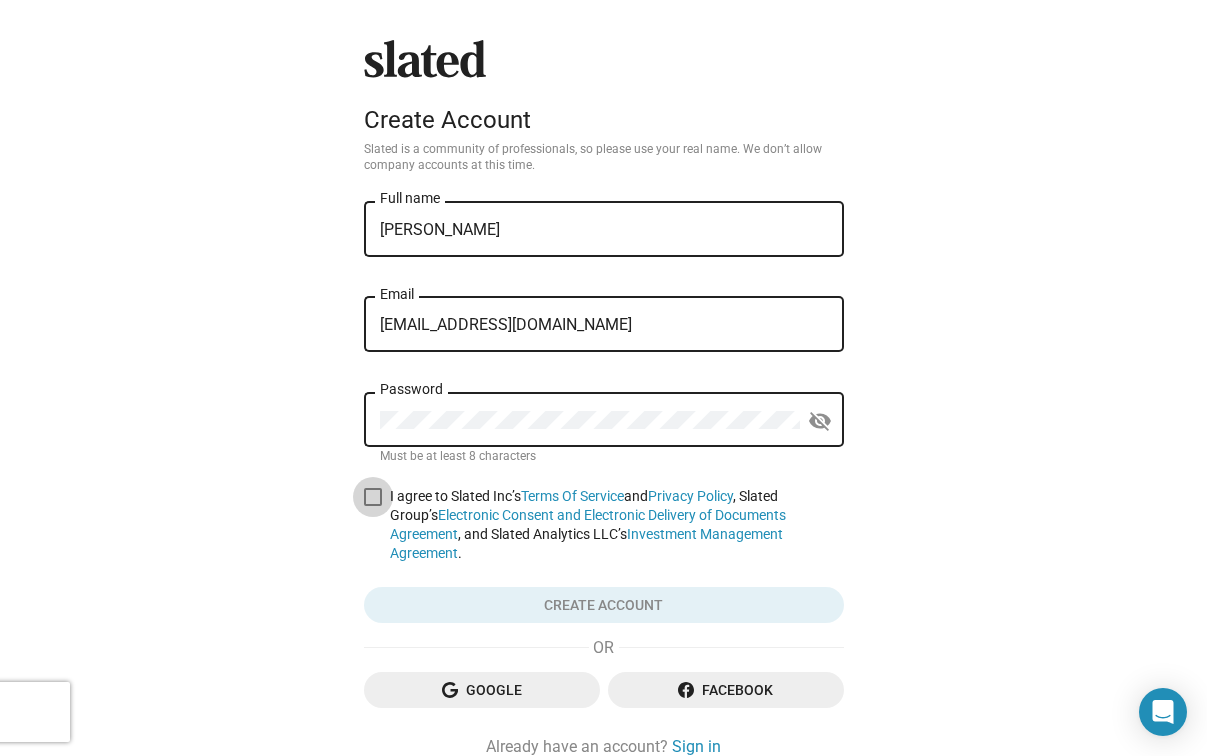 click at bounding box center [373, 497] 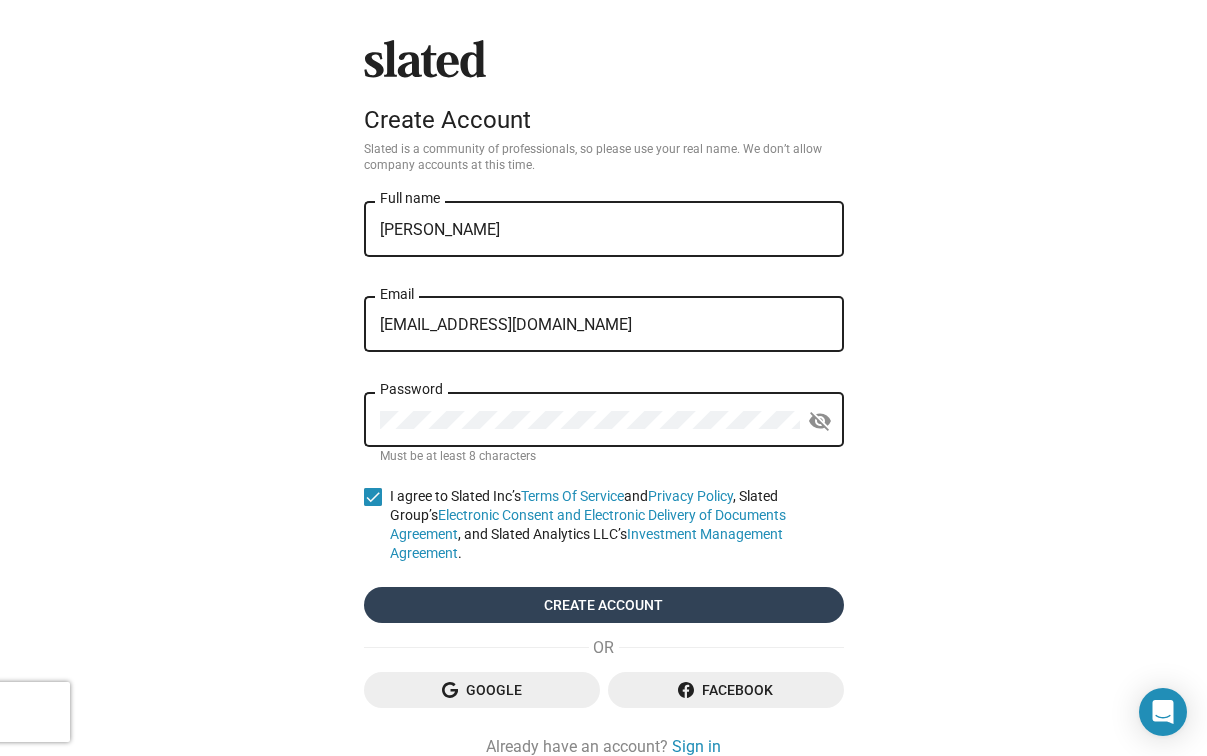 click on "Create account" 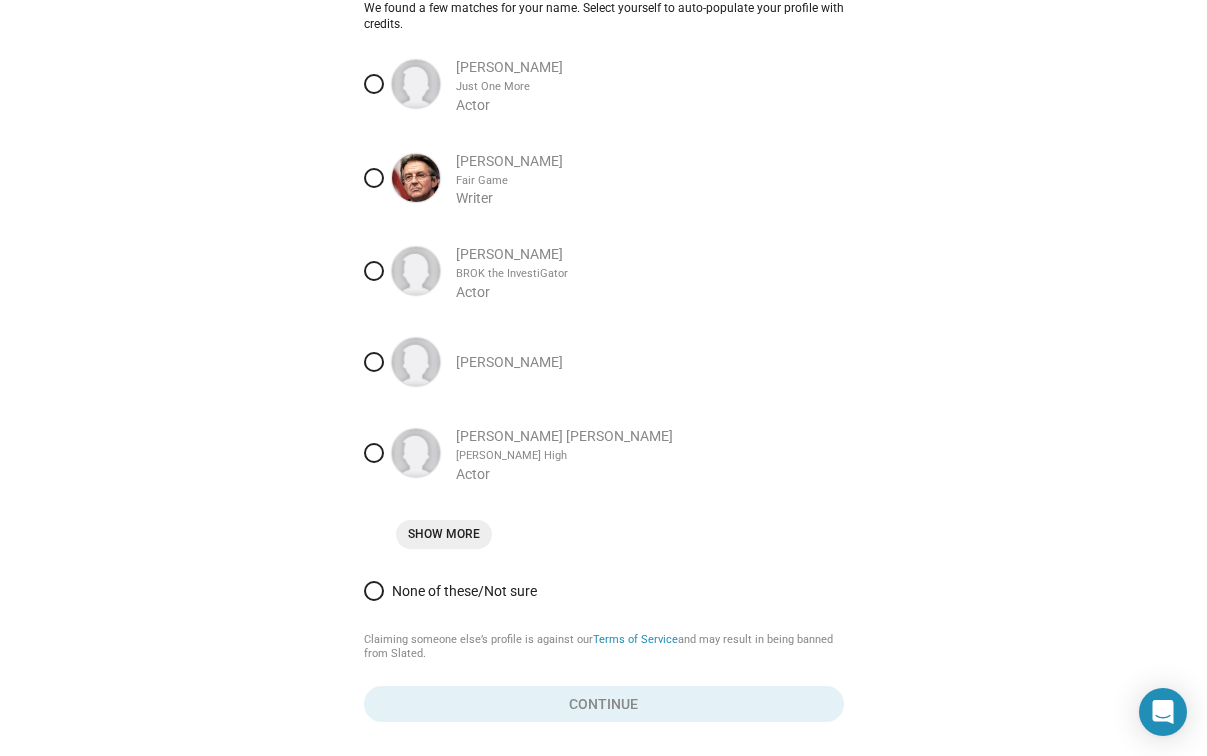 scroll, scrollTop: 150, scrollLeft: 0, axis: vertical 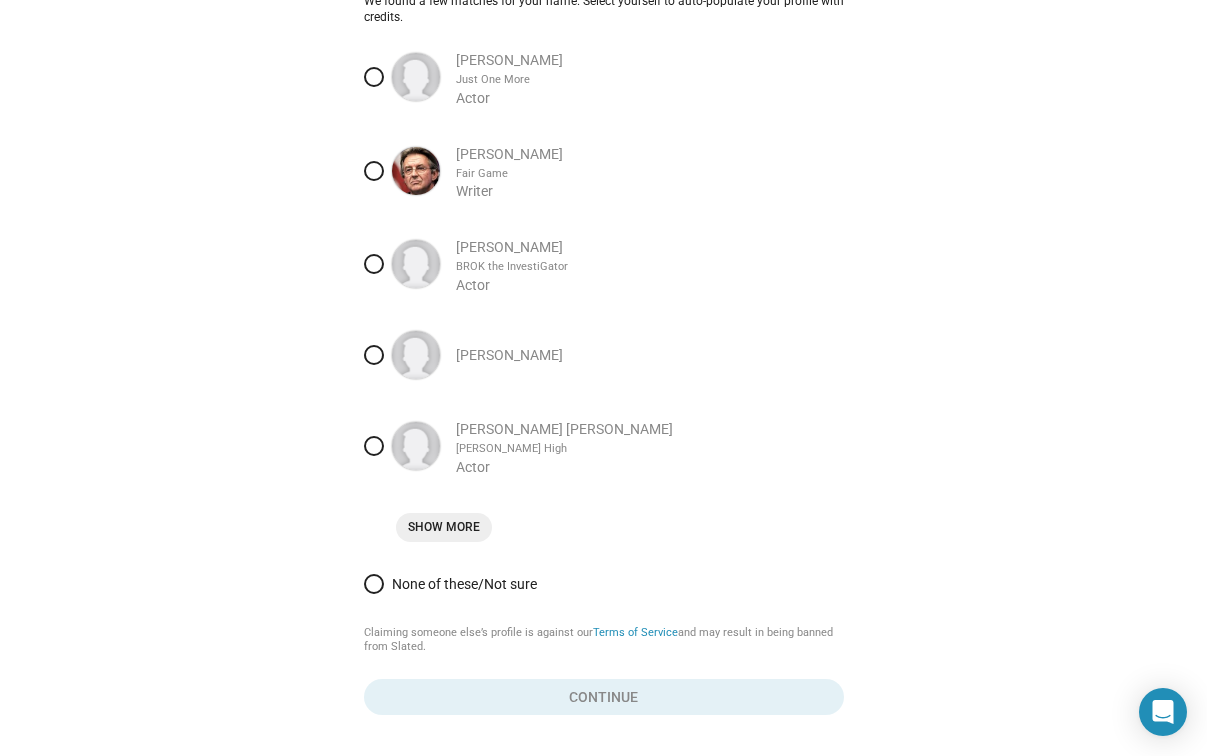 click at bounding box center [374, 584] 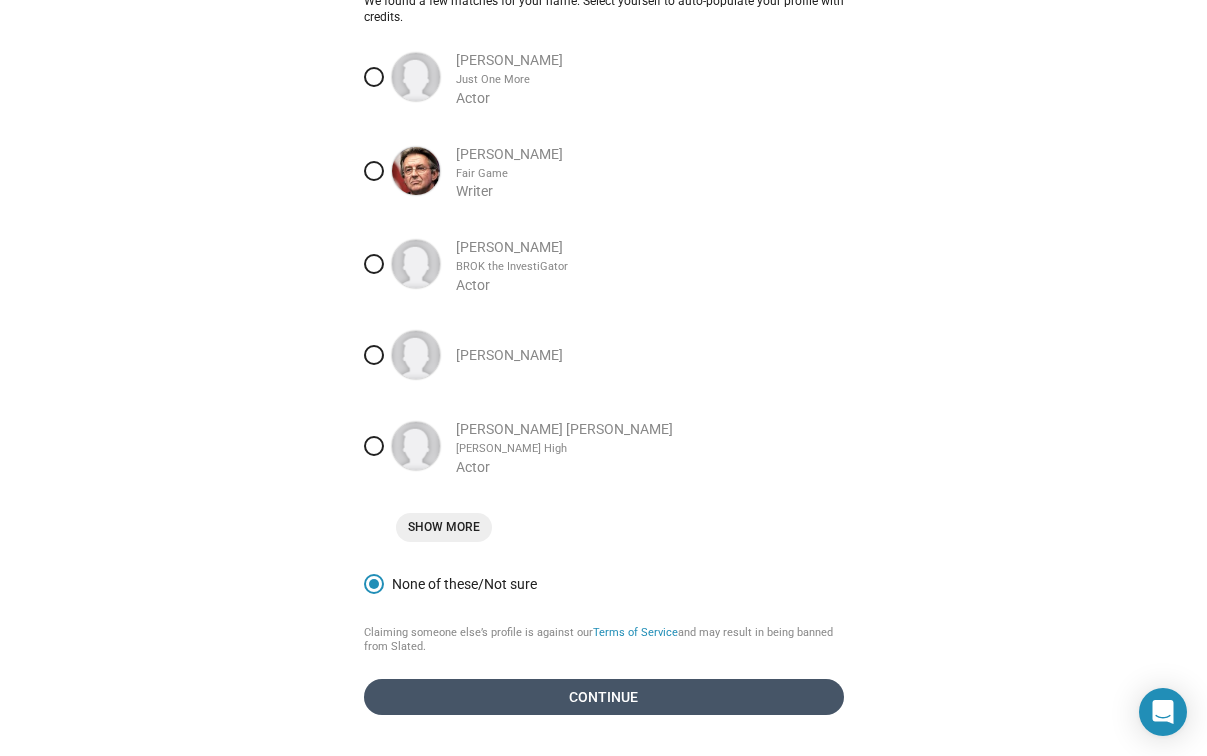click on "Continue" 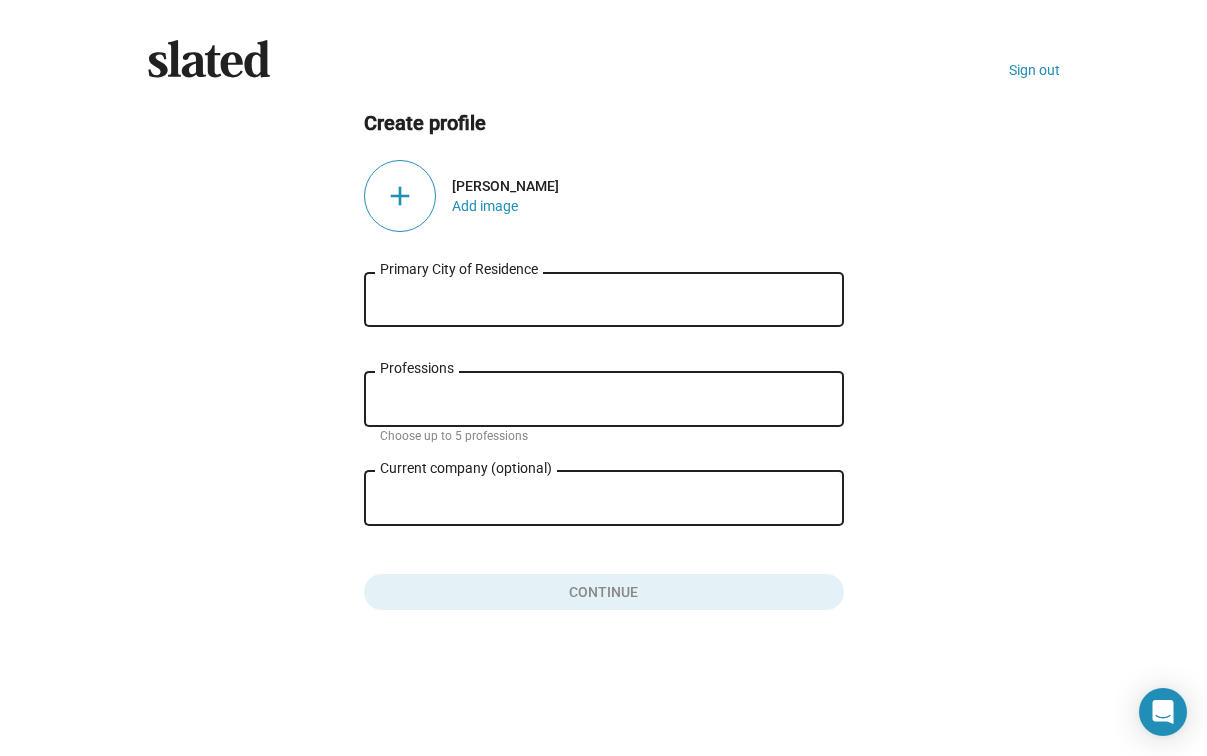 scroll, scrollTop: 0, scrollLeft: 0, axis: both 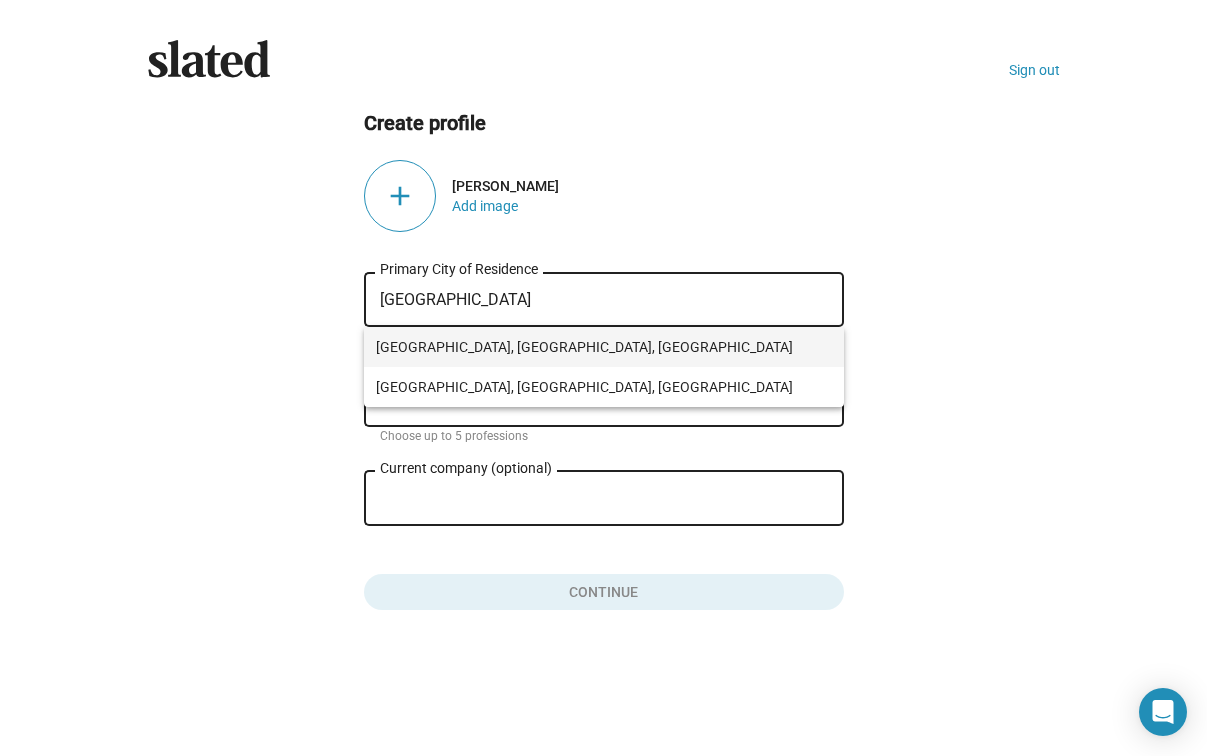 click on "Honolulu, HI, USA" at bounding box center [604, 347] 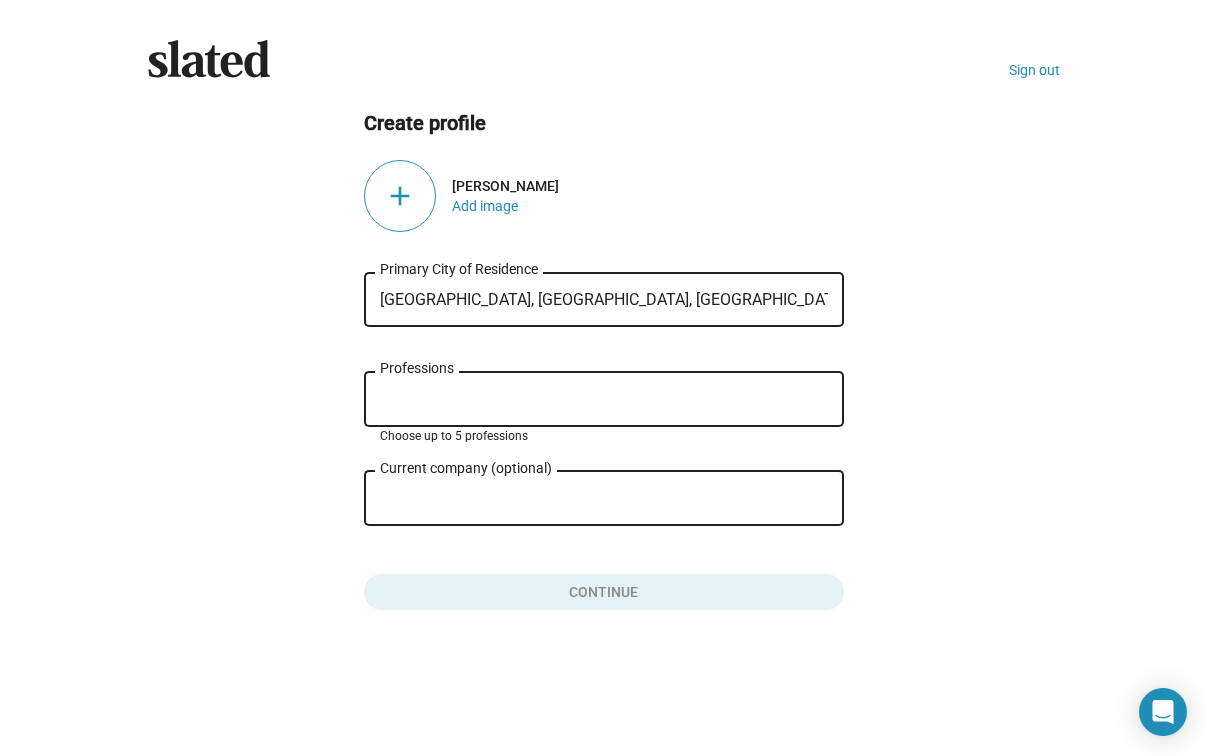 click on "Professions" at bounding box center [608, 400] 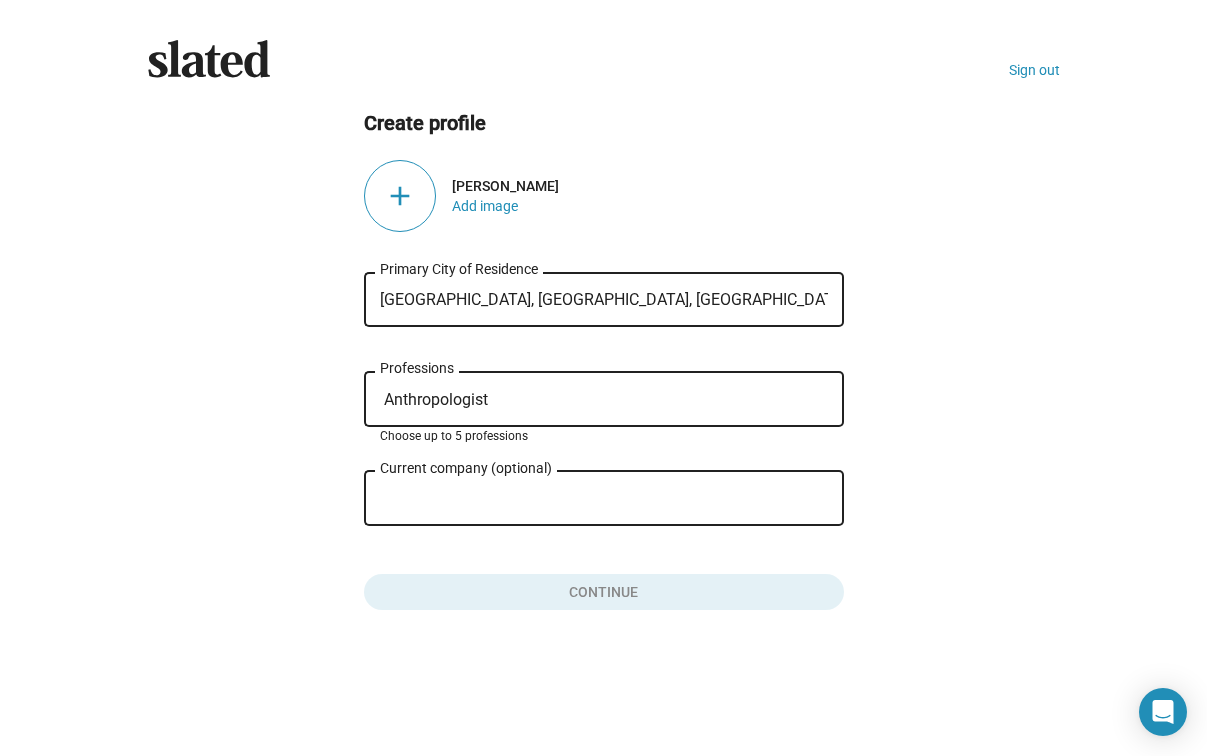 type on "Anthropologist" 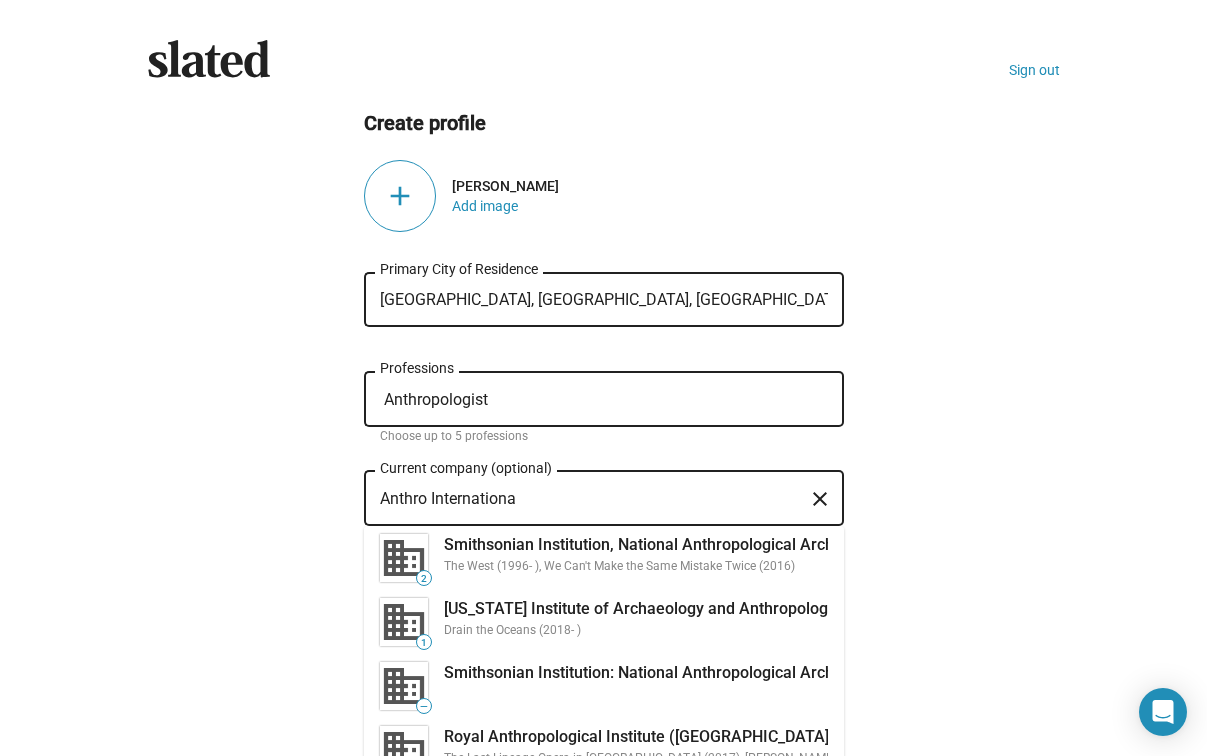 type on "Anthro International" 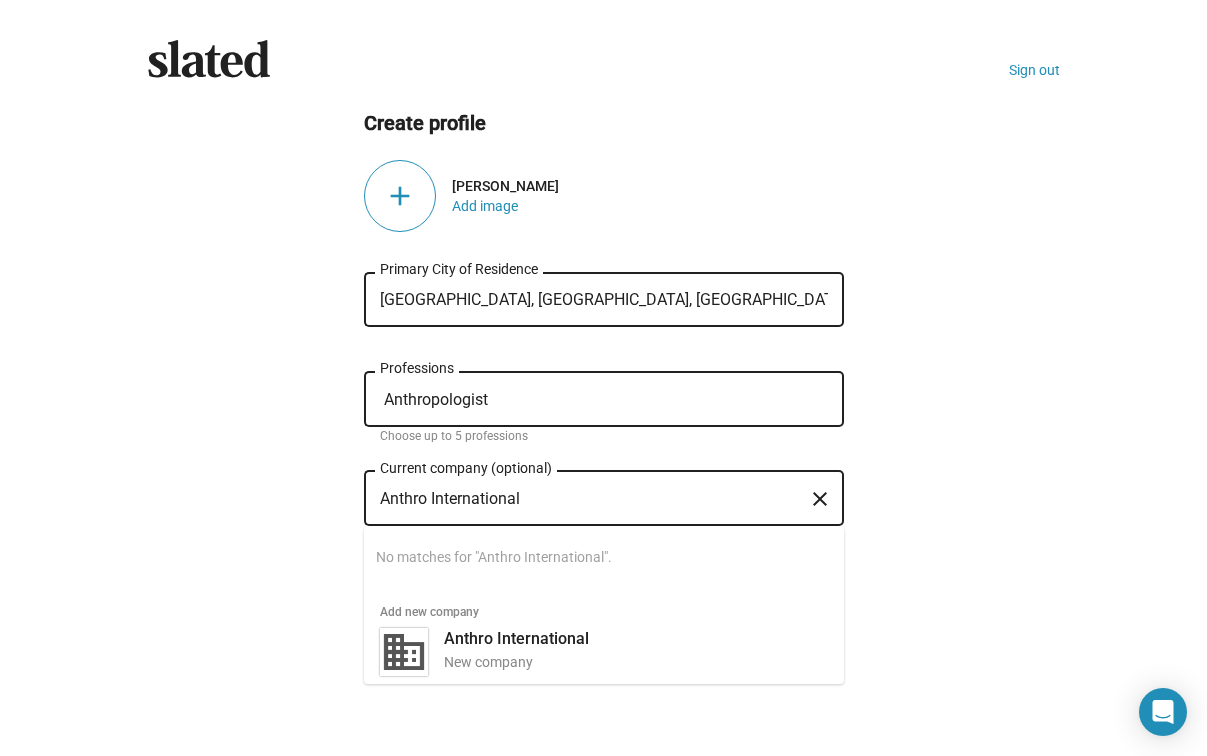 click on "Anthro International" at bounding box center [590, 499] 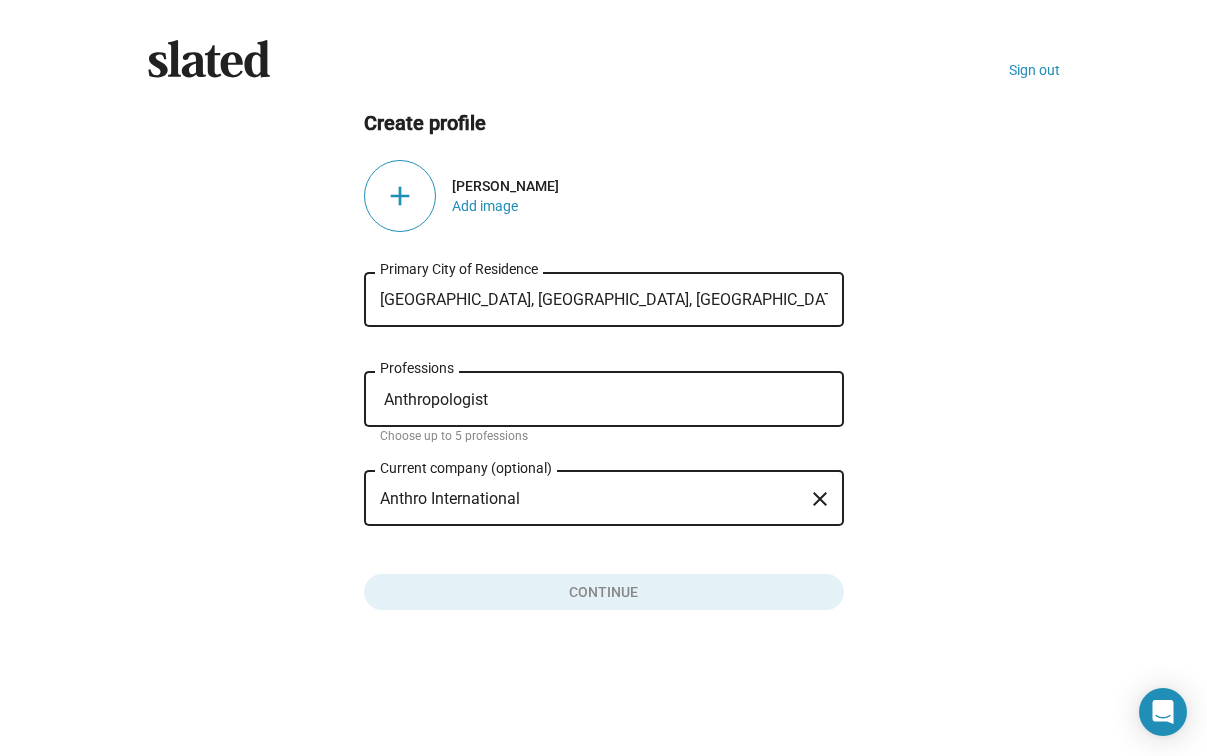 type 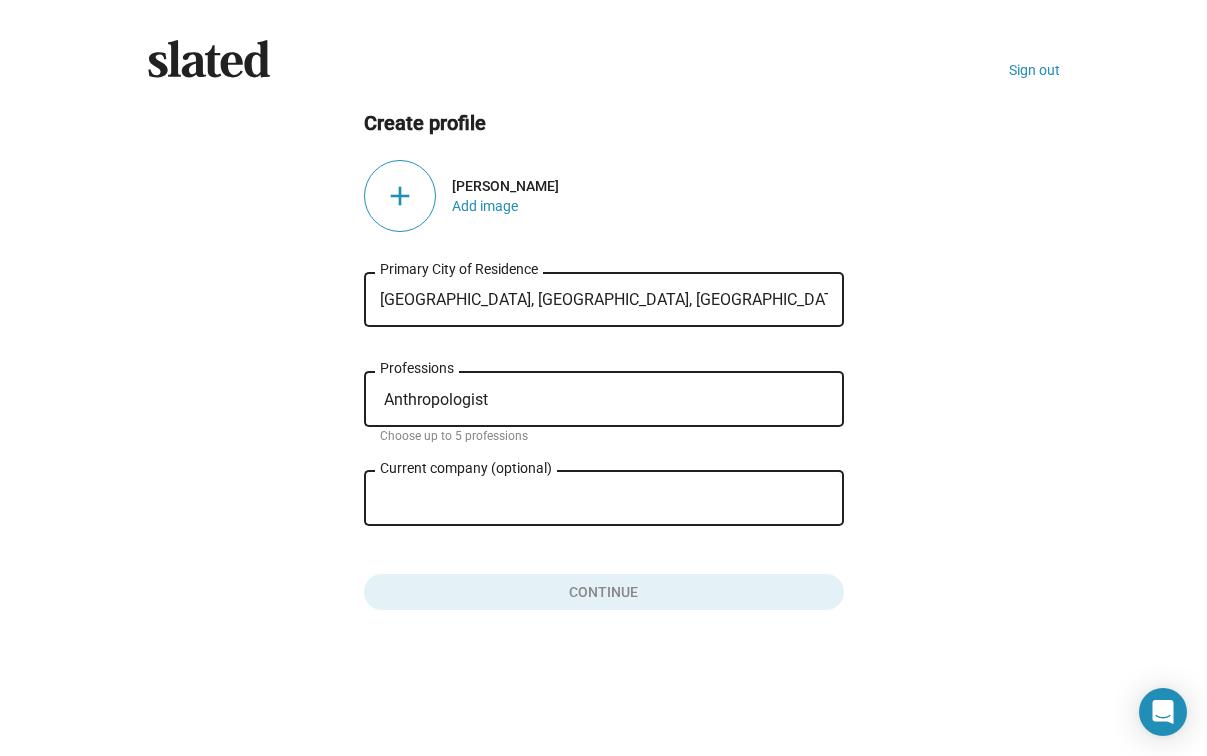click on "Create profile add  Joseph Wilson  Add image   Honolulu, HI, USA Primary City of Residence Anthropologist Professions Choose up to 5 professions Current company (optional) close Role at company  Continue" 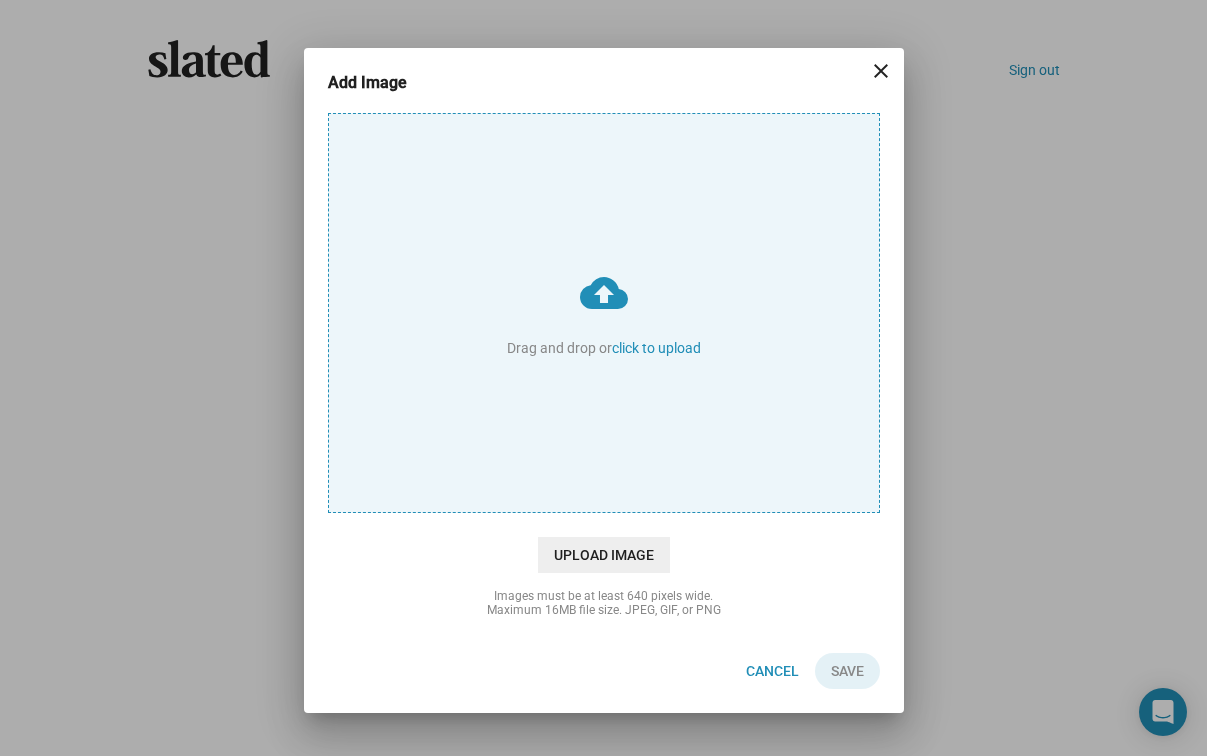 click on "cloud_upload Drag and drop or  click to upload" at bounding box center (604, 313) 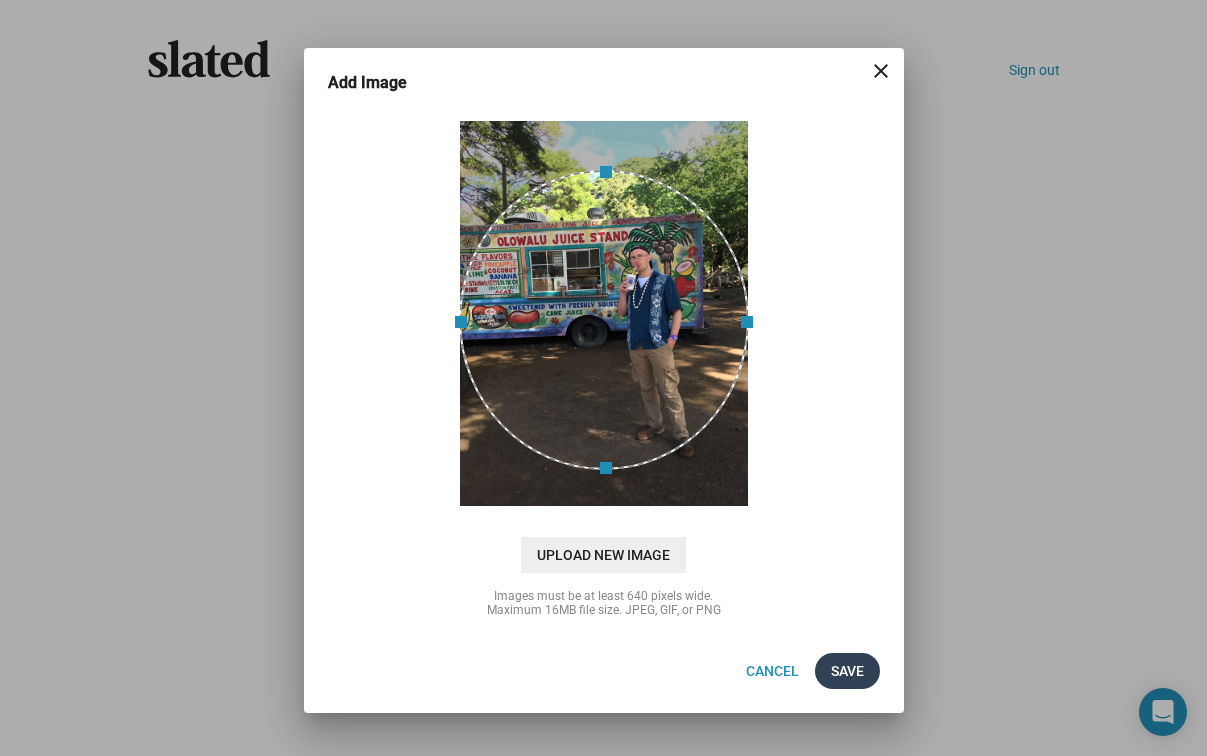 click on "Save" 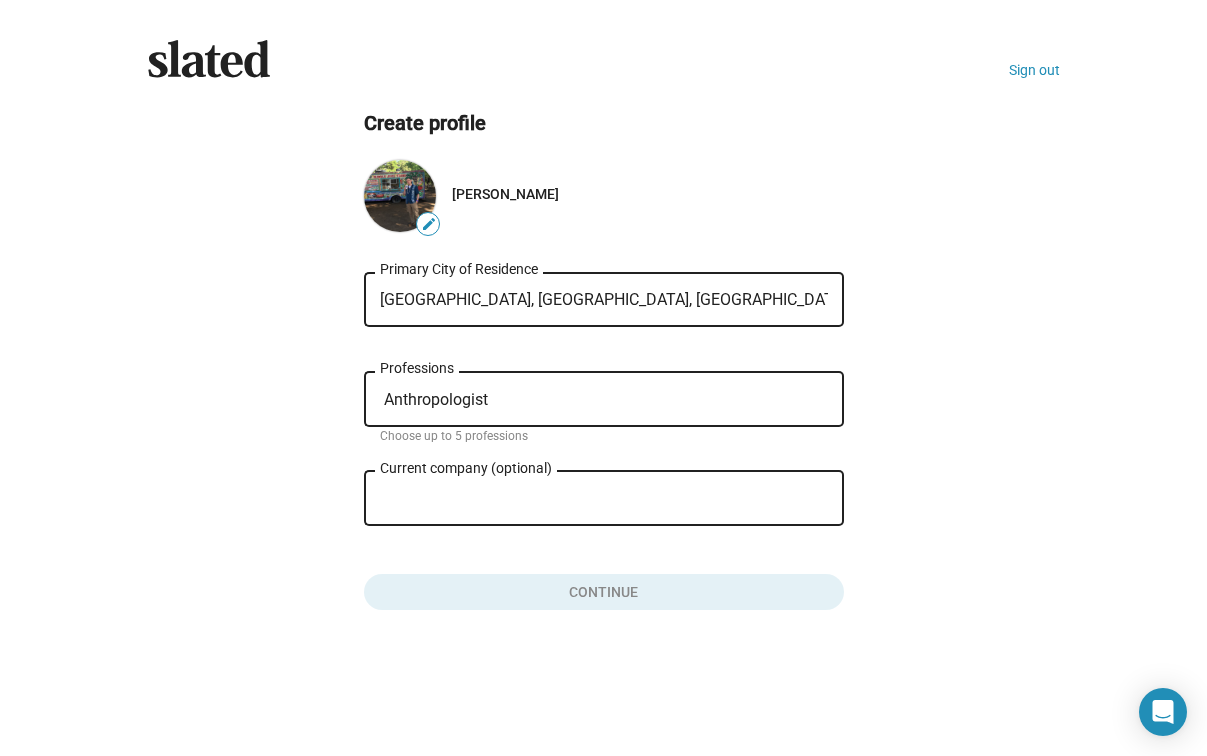 drag, startPoint x: 859, startPoint y: 541, endPoint x: 822, endPoint y: 548, distance: 37.65634 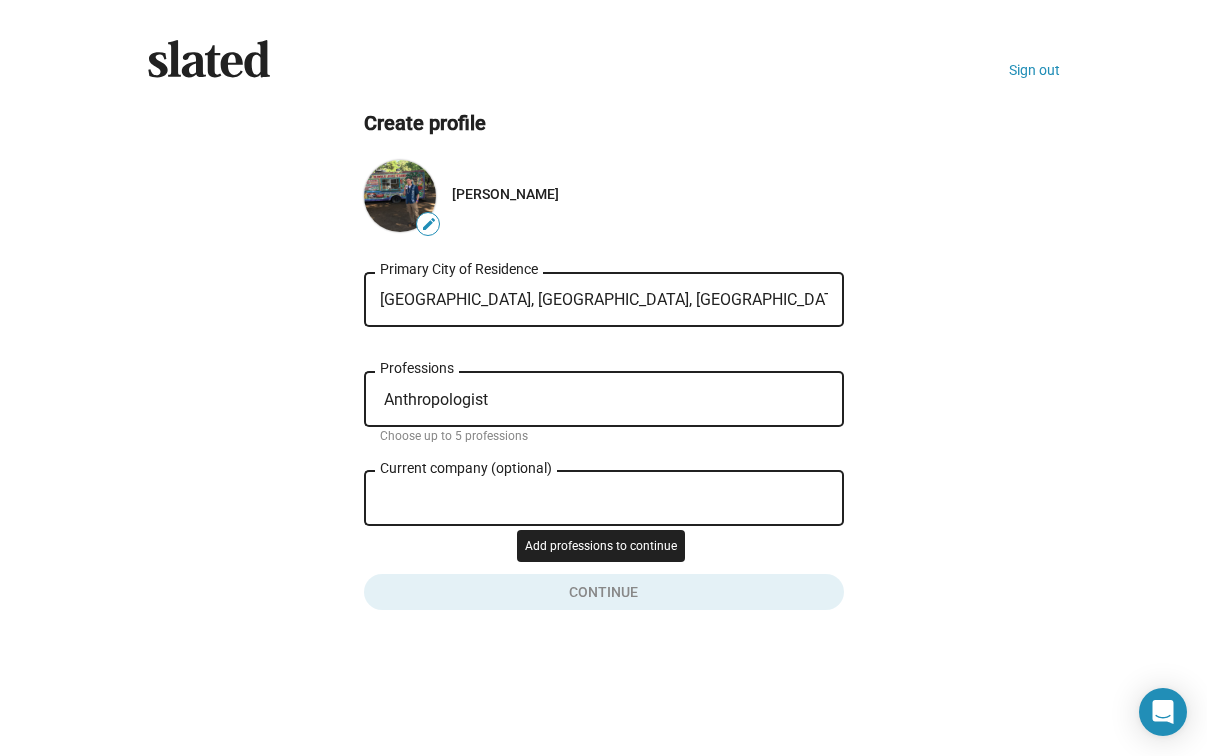 click 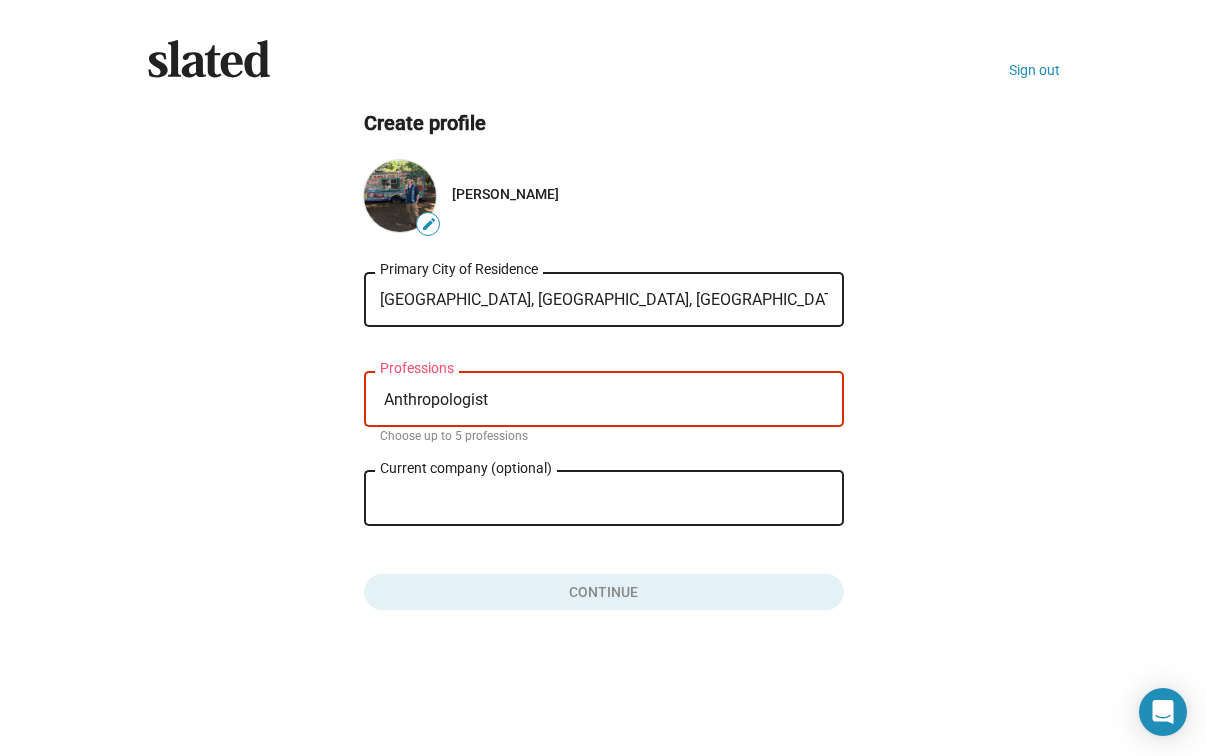 click on "Anthropologist" at bounding box center [608, 400] 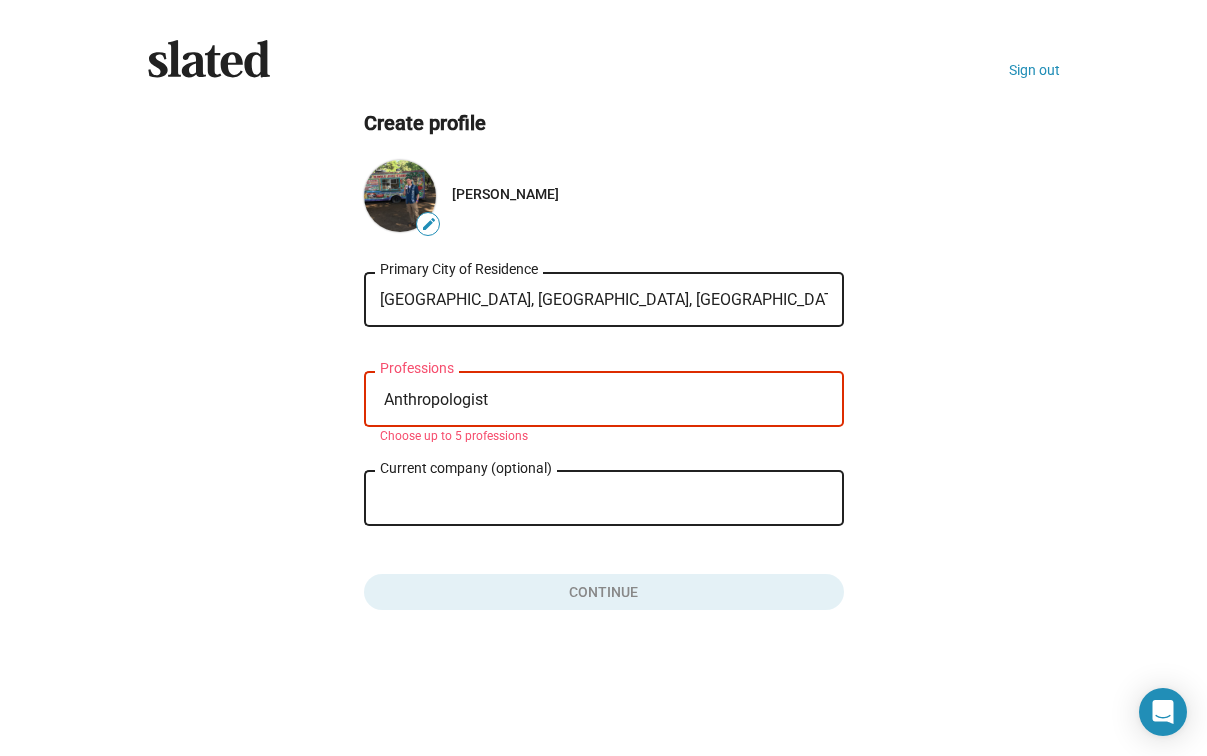 click on "Anthropologist" at bounding box center [608, 400] 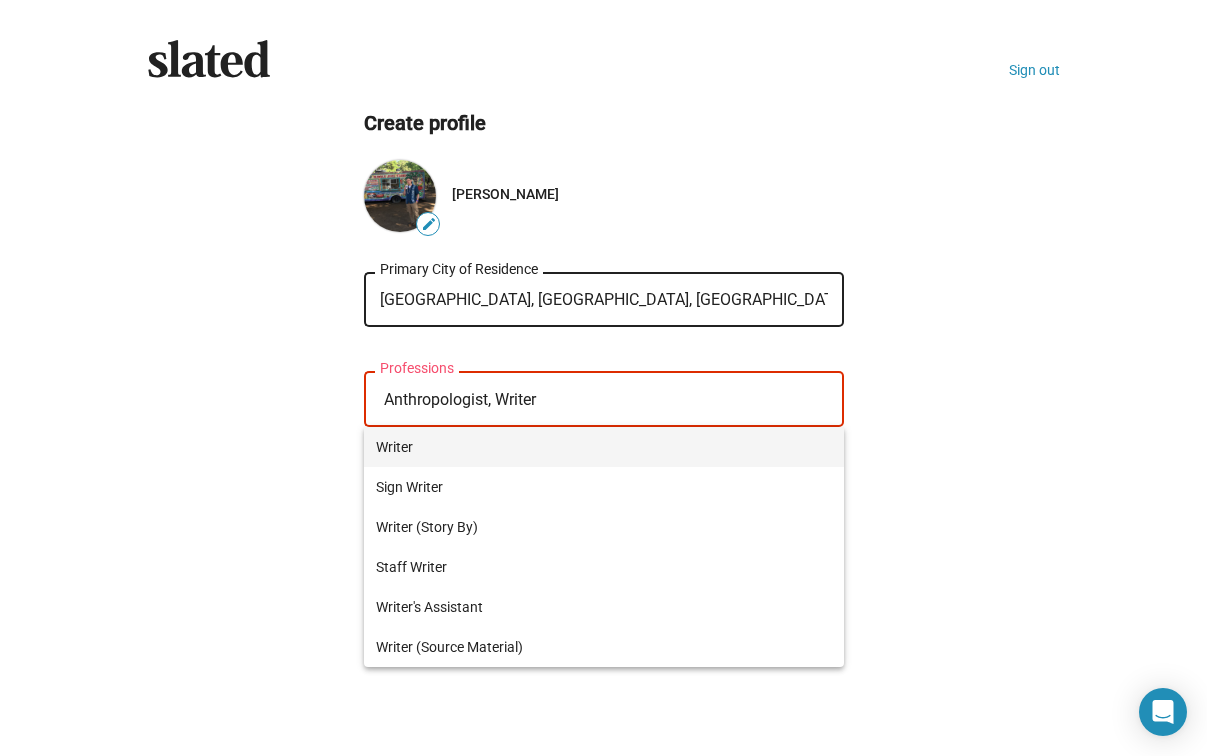 type on "Anthropologist, Writer" 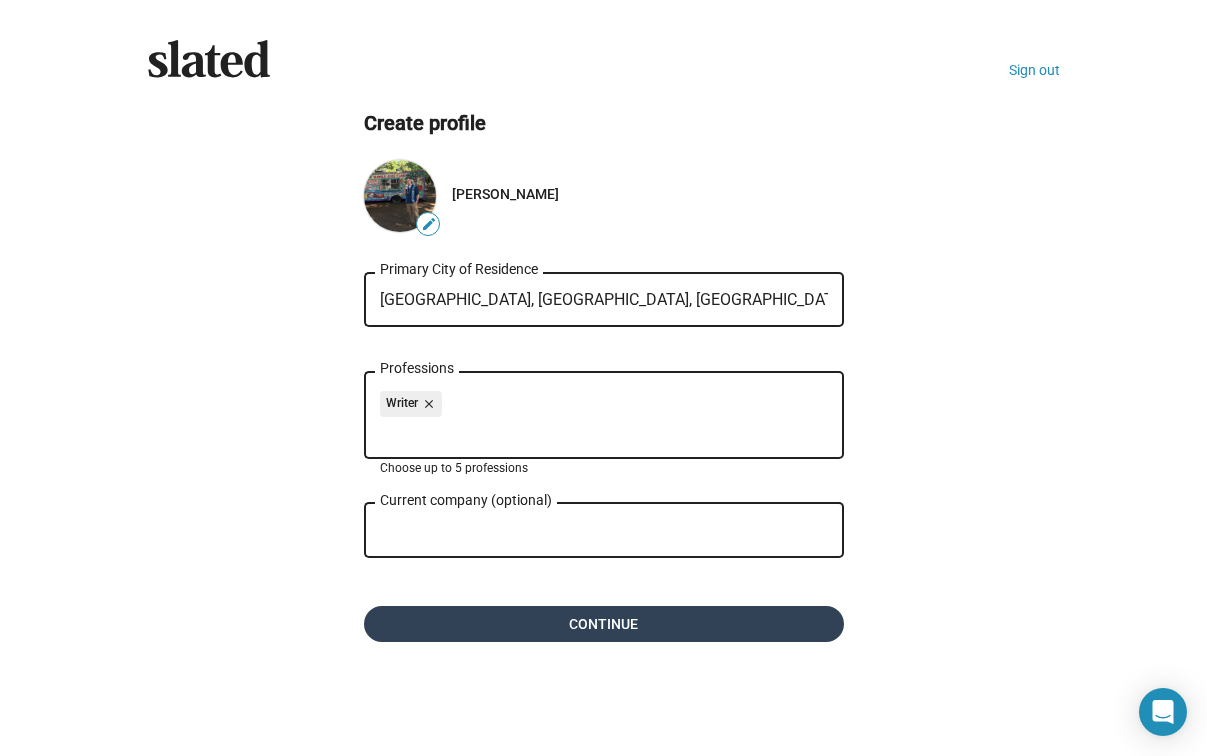 click on "Continue" 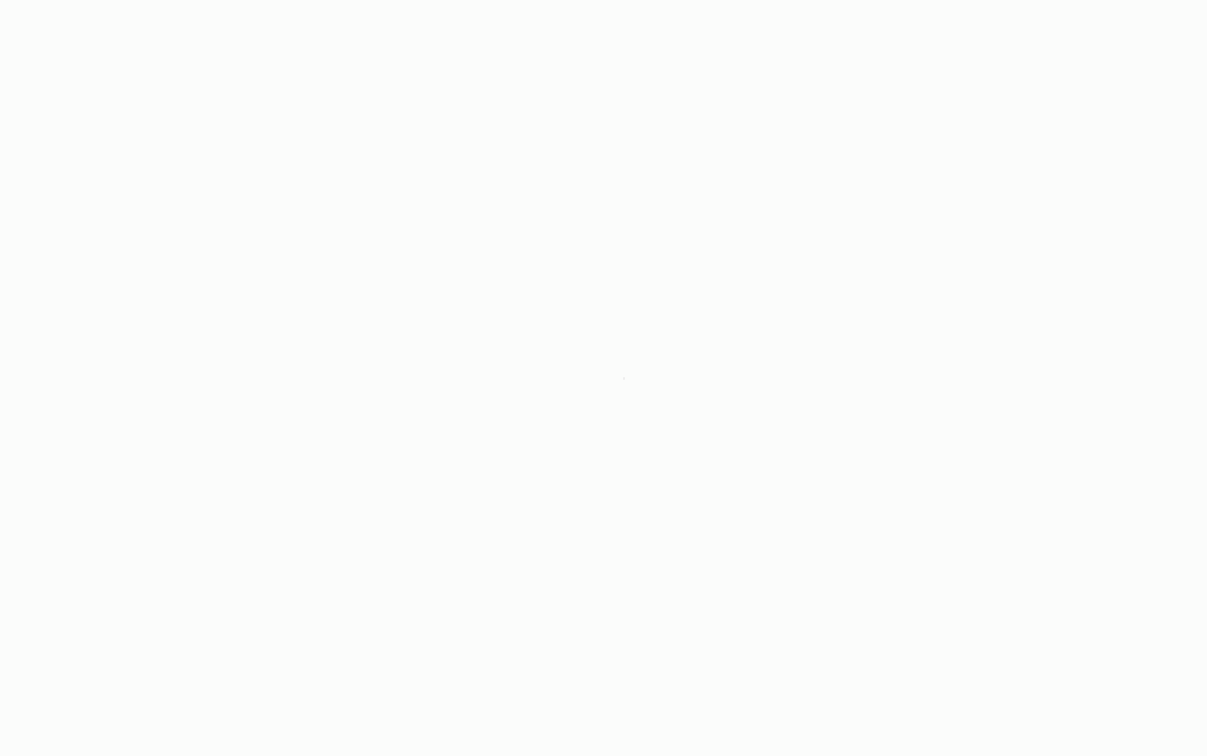 scroll, scrollTop: 0, scrollLeft: 0, axis: both 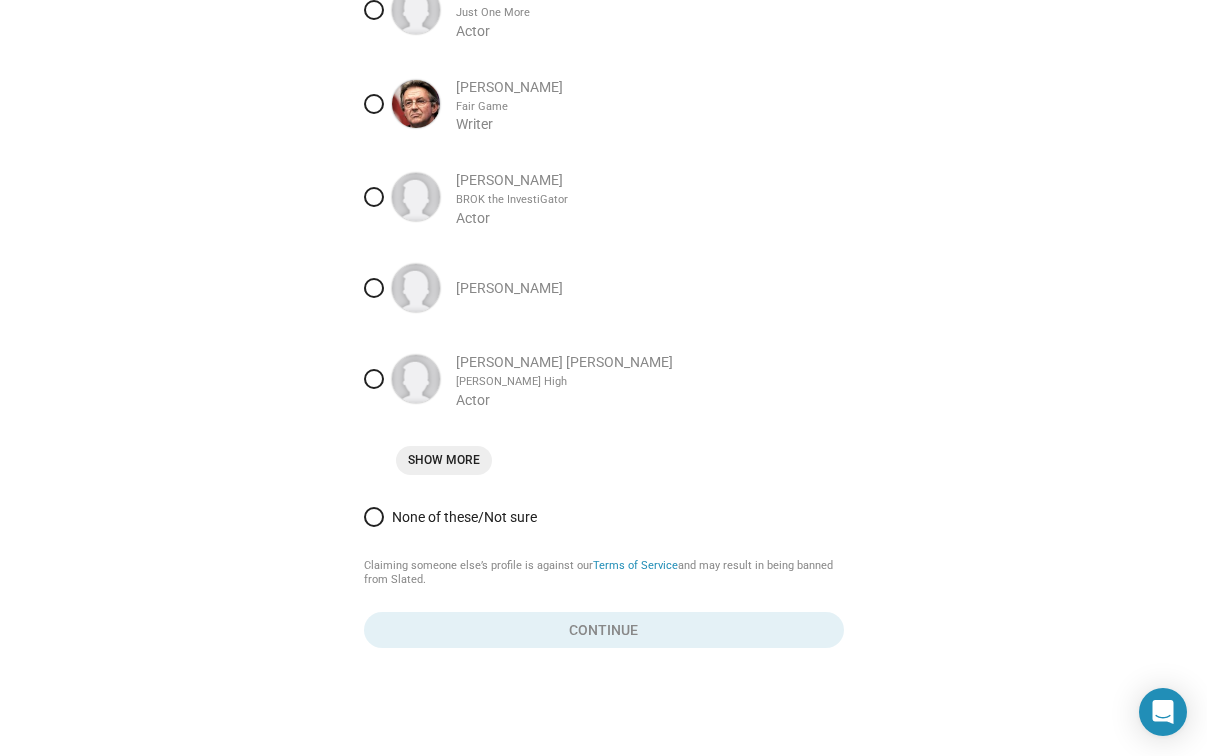 click at bounding box center (374, 517) 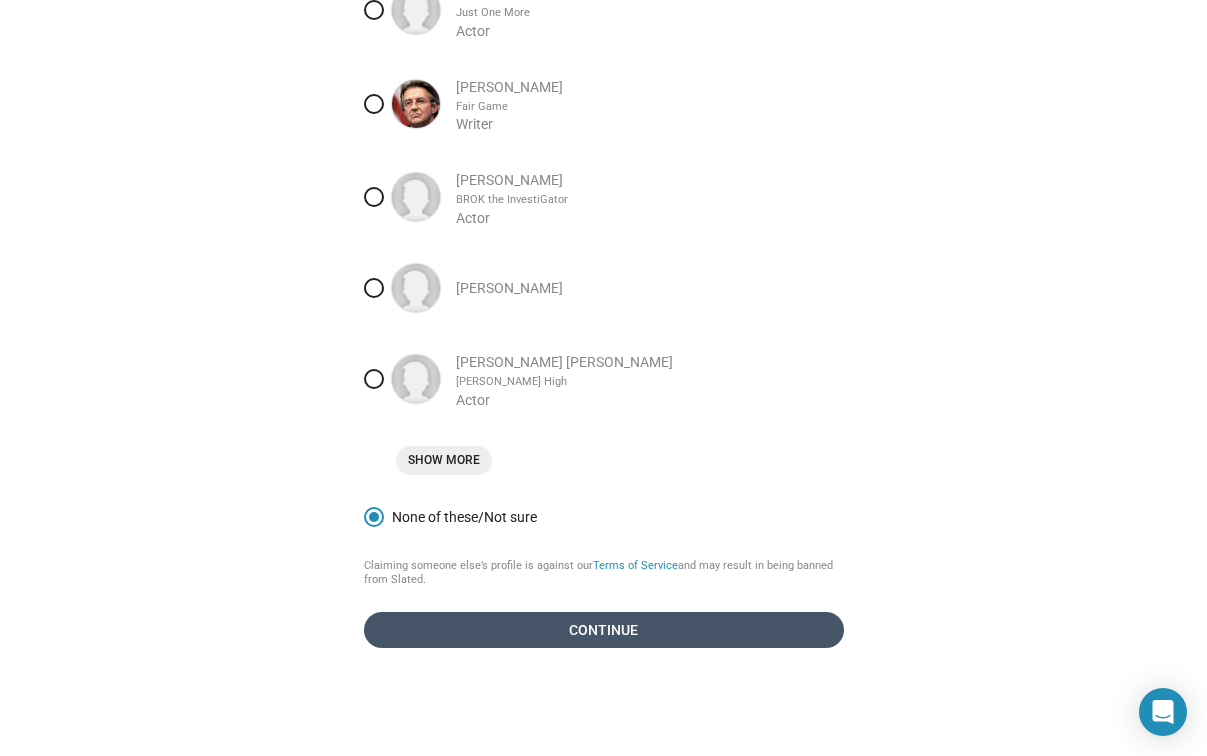 click on "Continue" 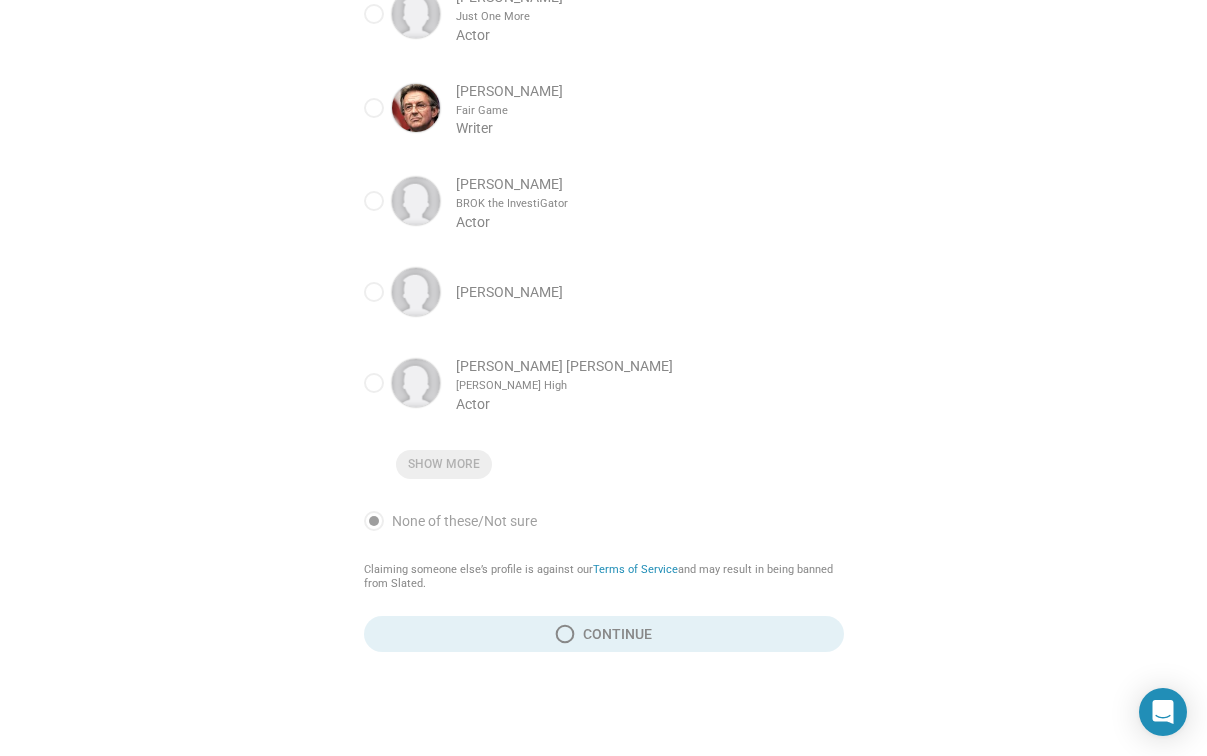 scroll, scrollTop: 217, scrollLeft: 0, axis: vertical 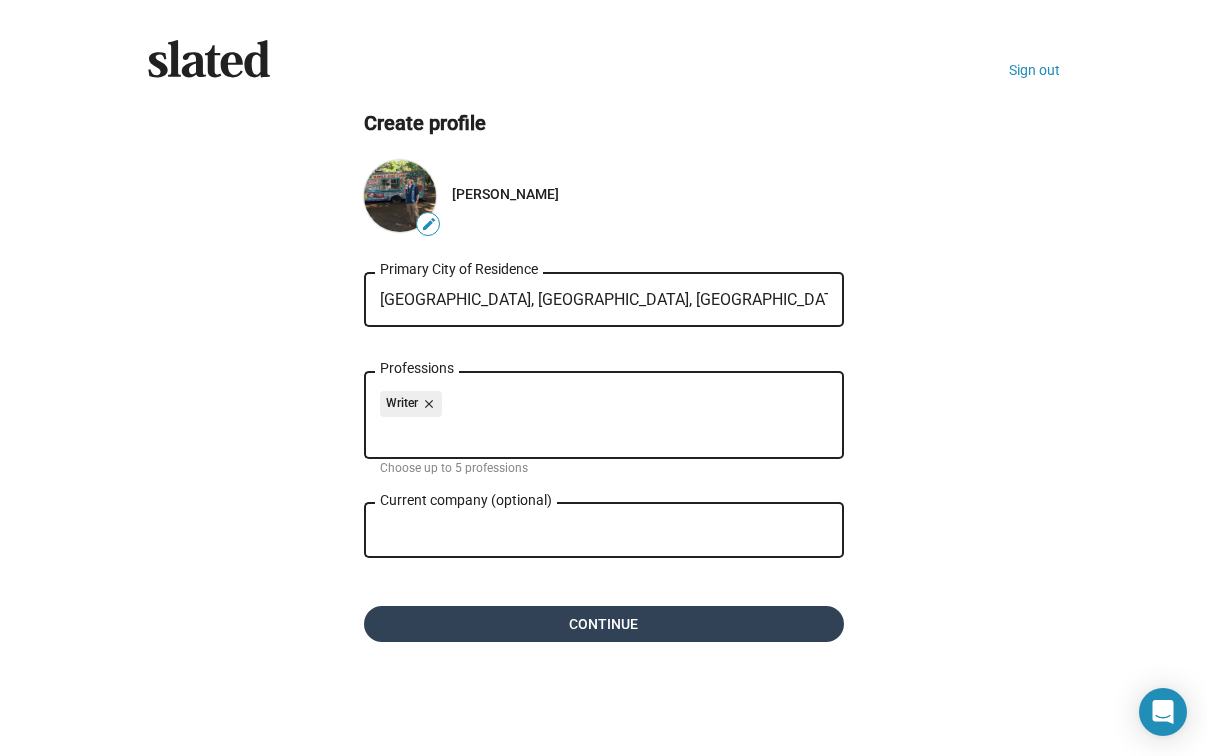 click on "Continue" 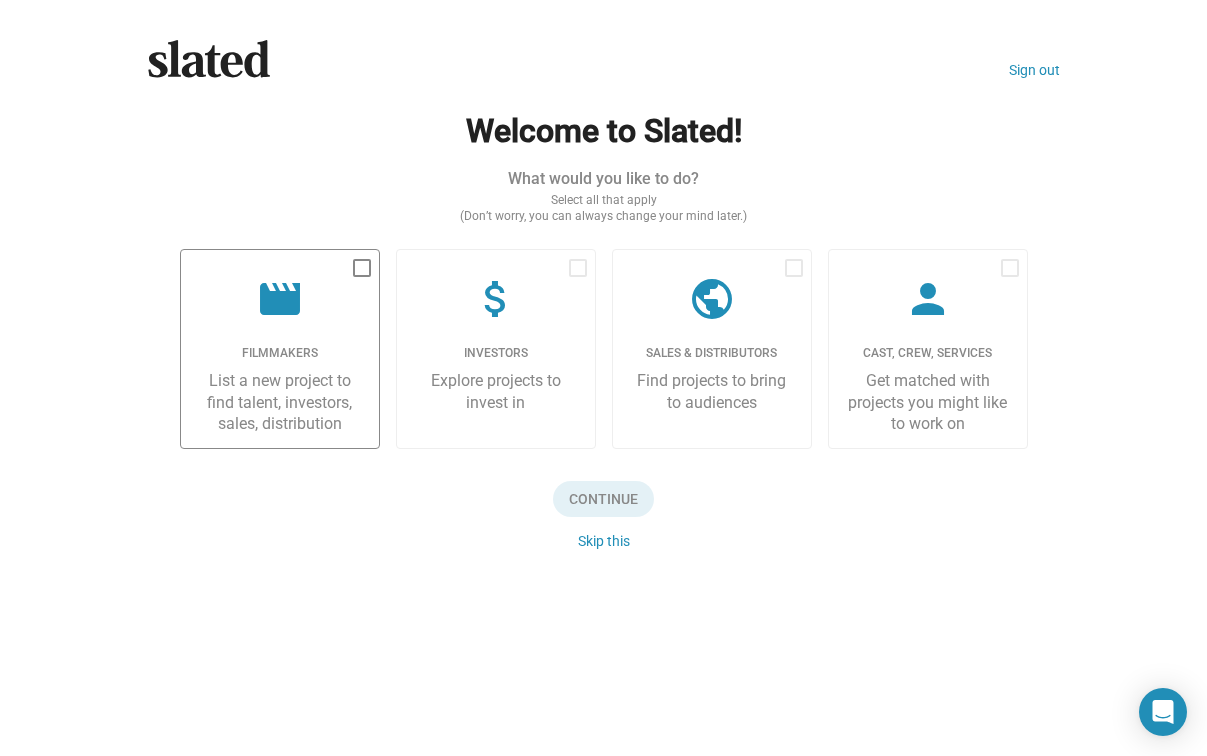 click on "List a new project to find talent, investors, sales, distribution" 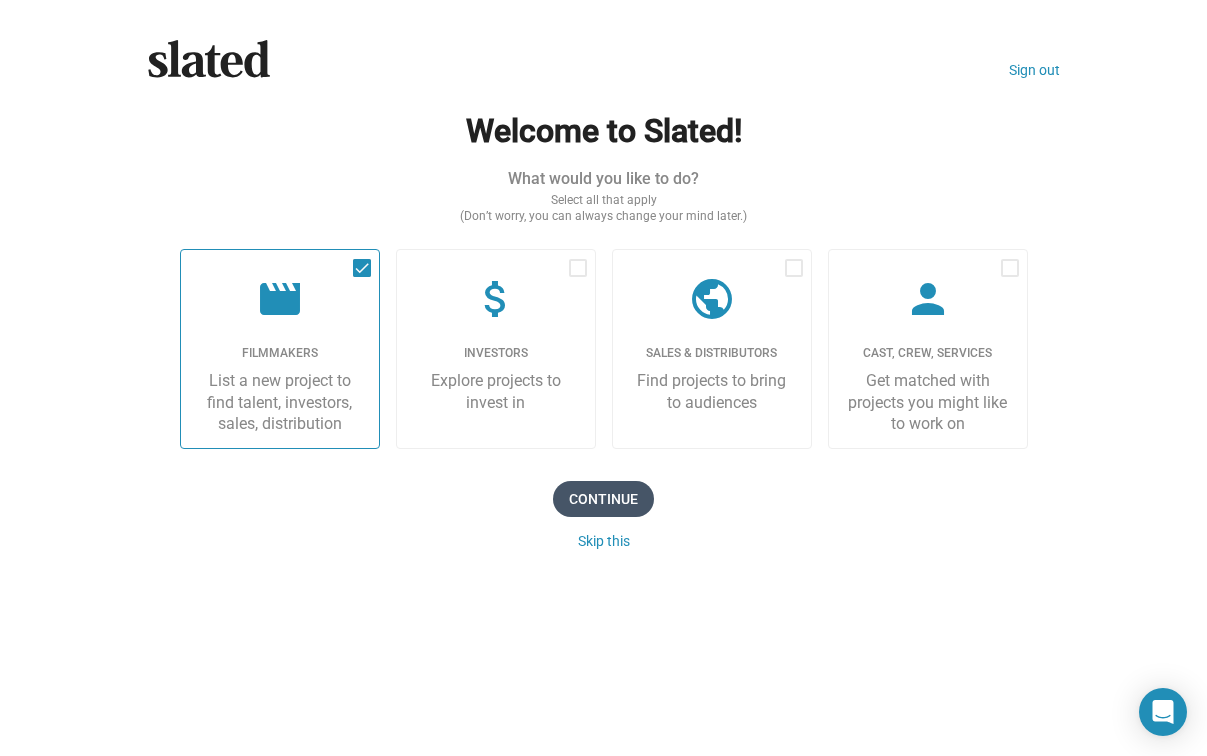 click on "Continue" 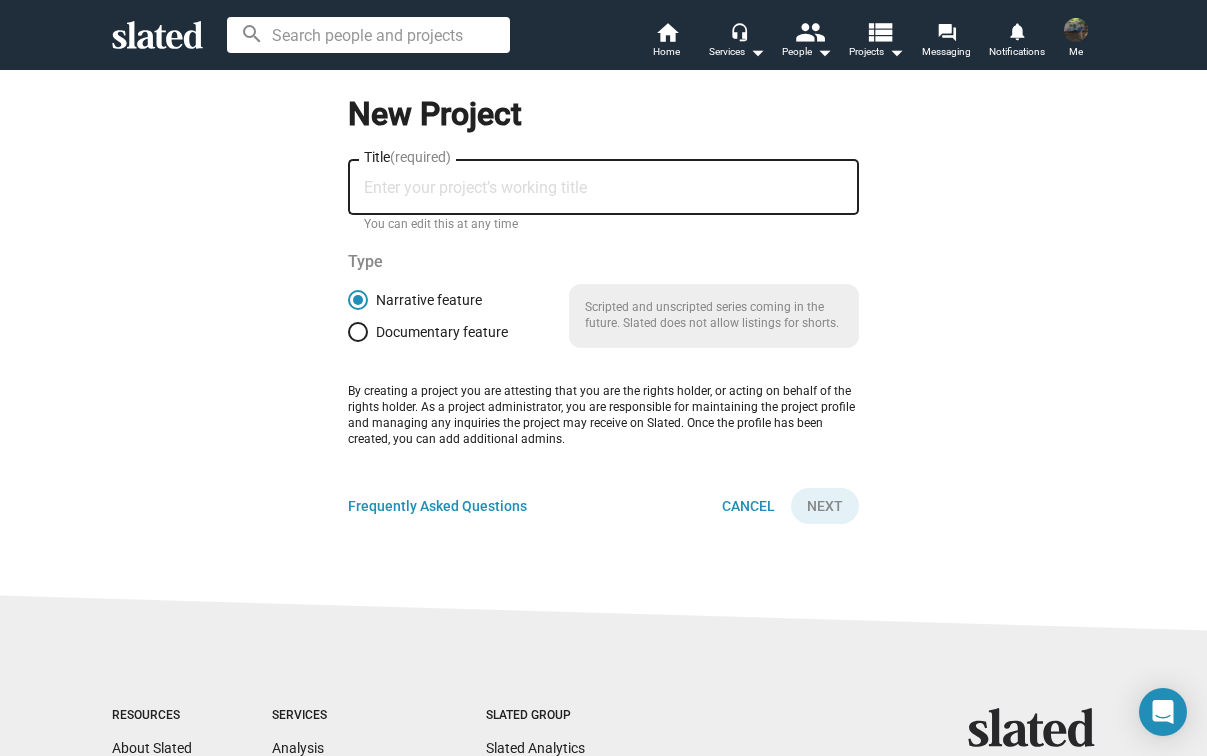 click on "Title  (required)" at bounding box center (603, 188) 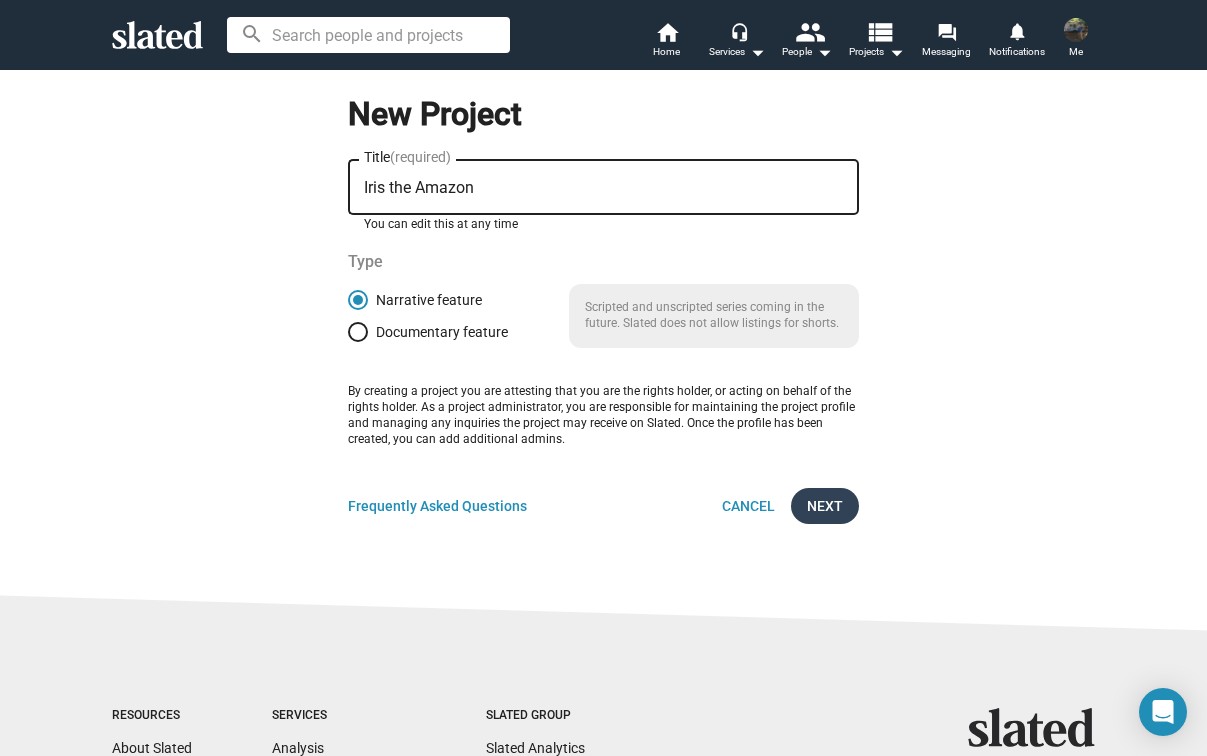 type on "Iris the Amazon" 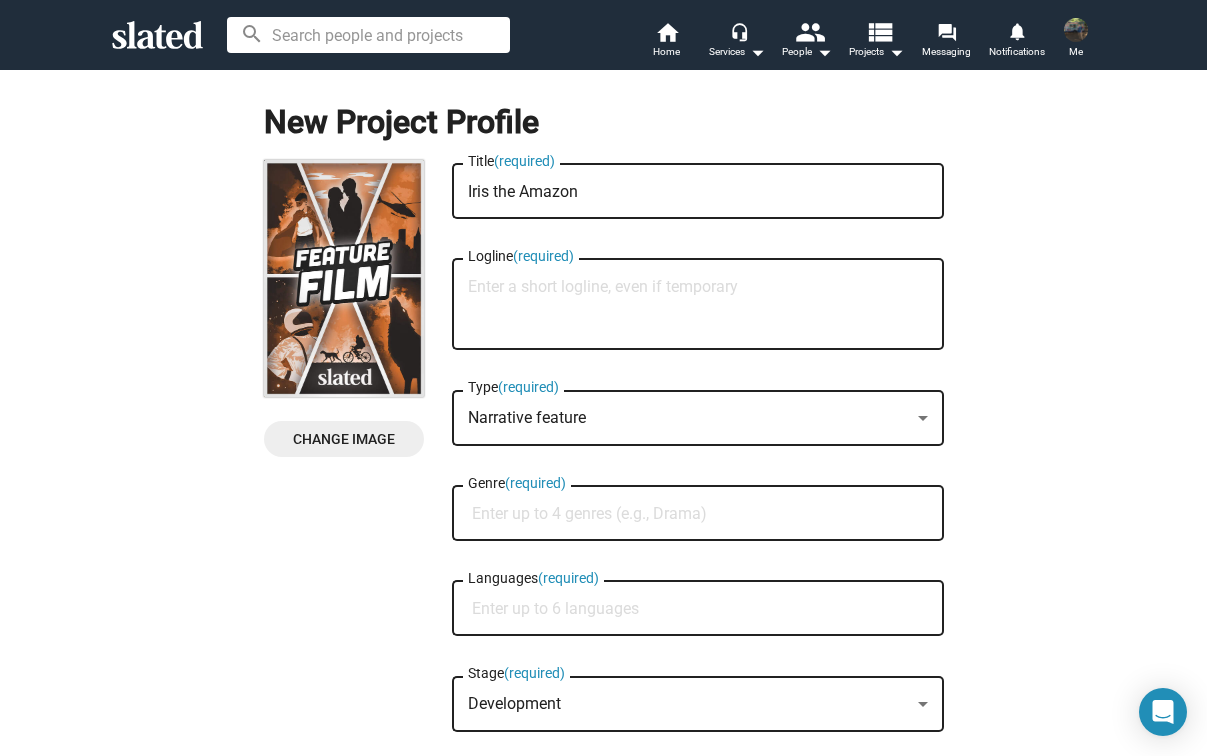 click on "Change Image" 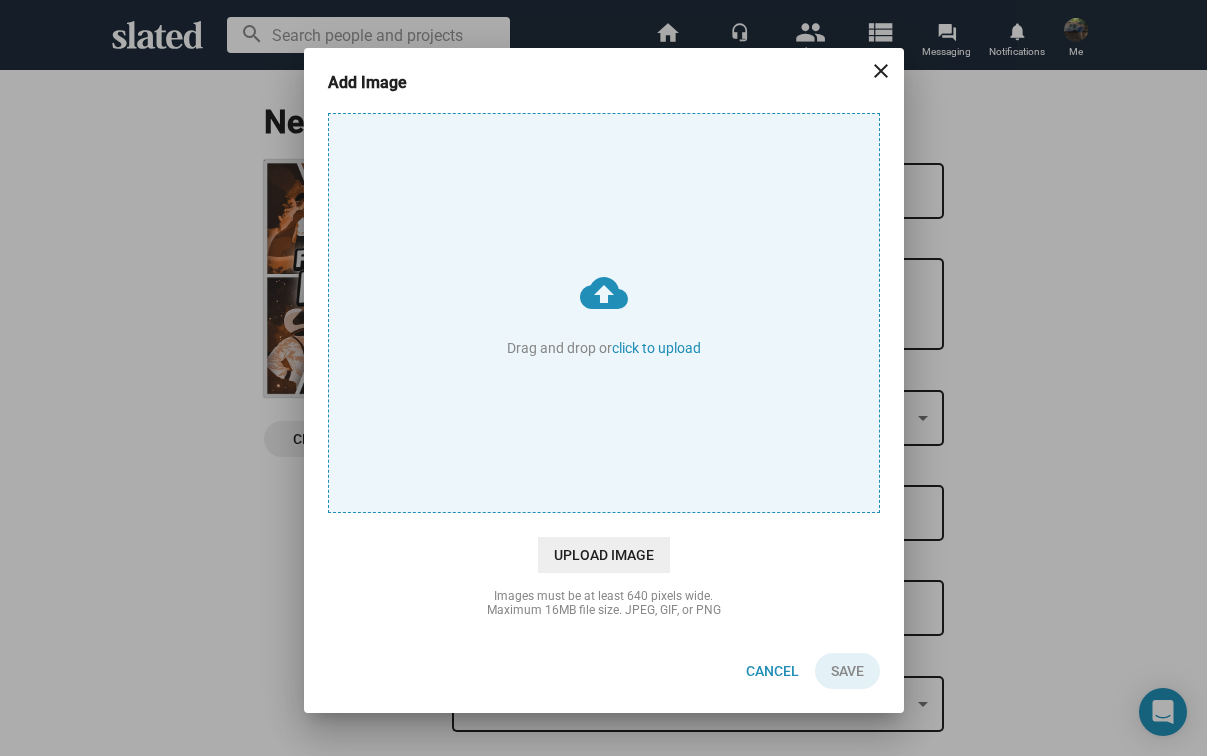 click on "cloud_upload Drag and drop or  click to upload" at bounding box center [604, 313] 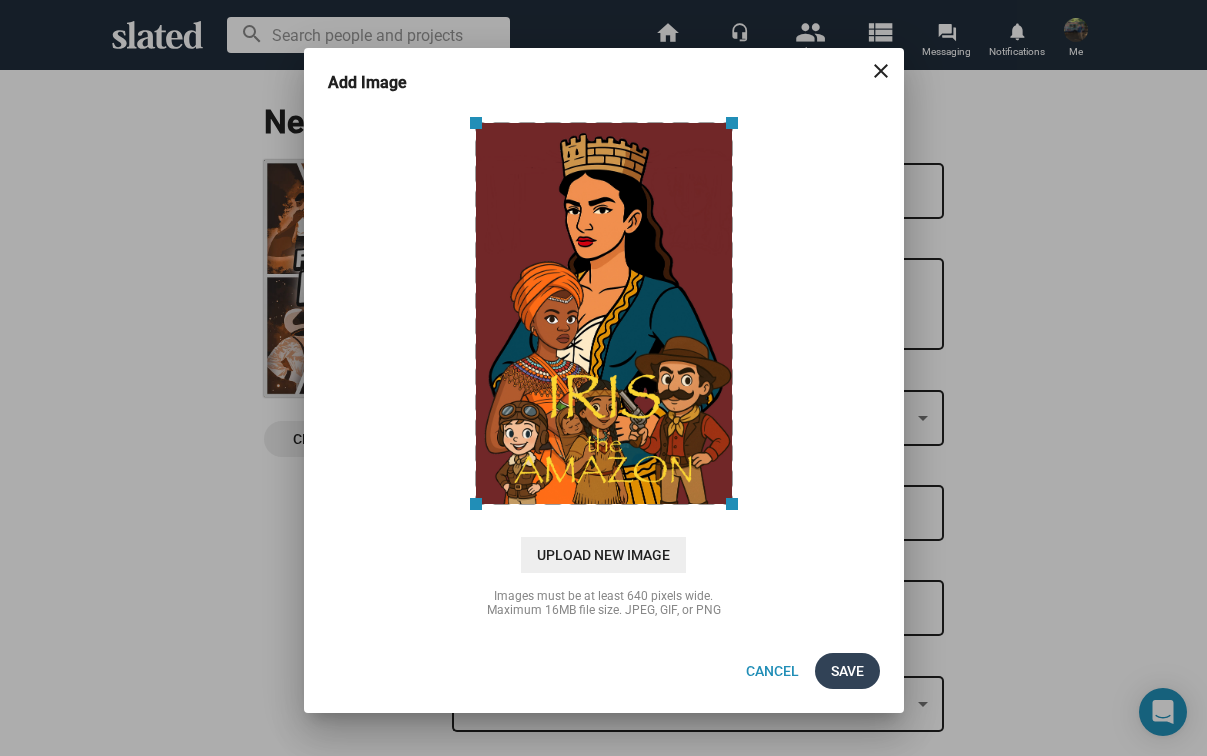 click on "Save" 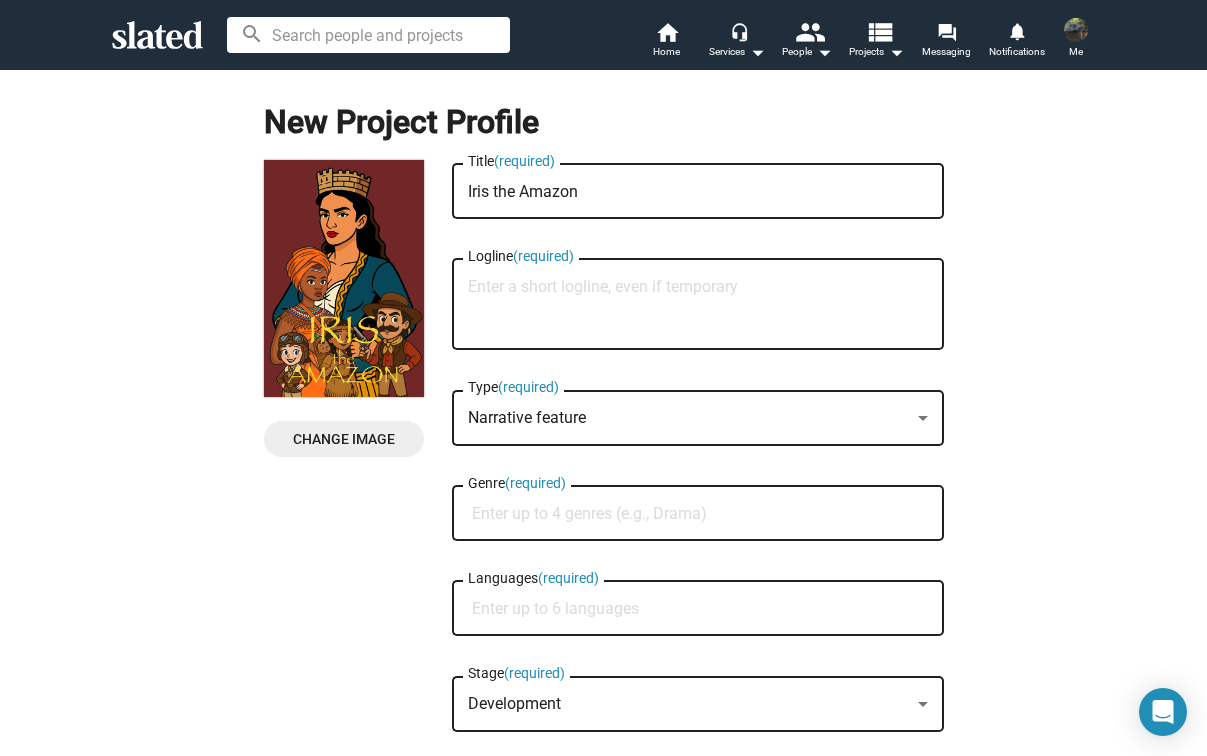 scroll, scrollTop: 0, scrollLeft: 0, axis: both 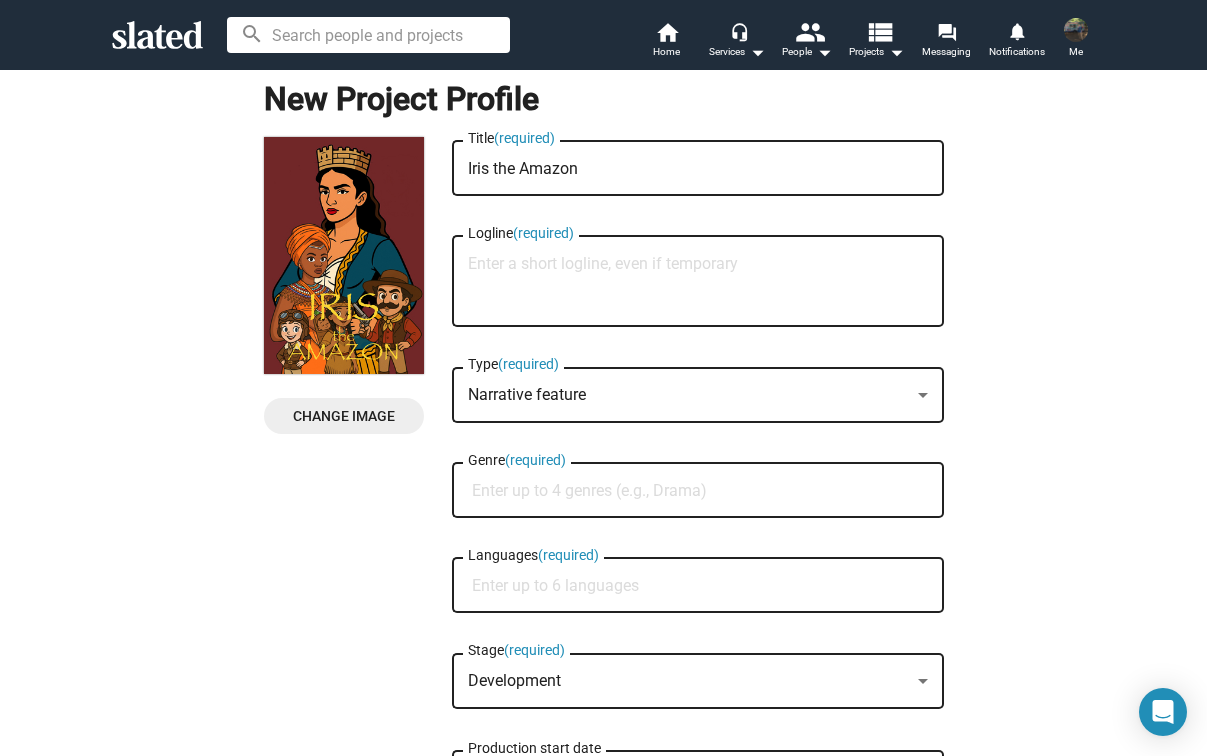 click on "Logline  (required)" at bounding box center [698, 282] 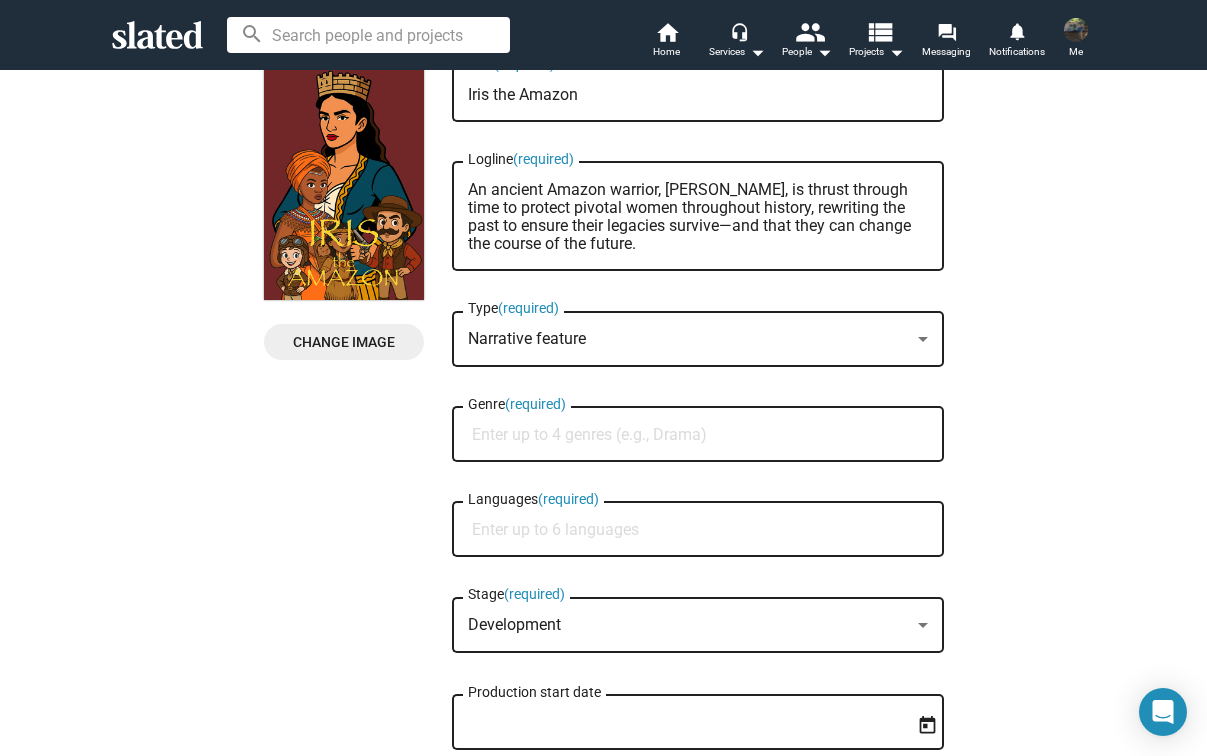 scroll, scrollTop: 183, scrollLeft: 0, axis: vertical 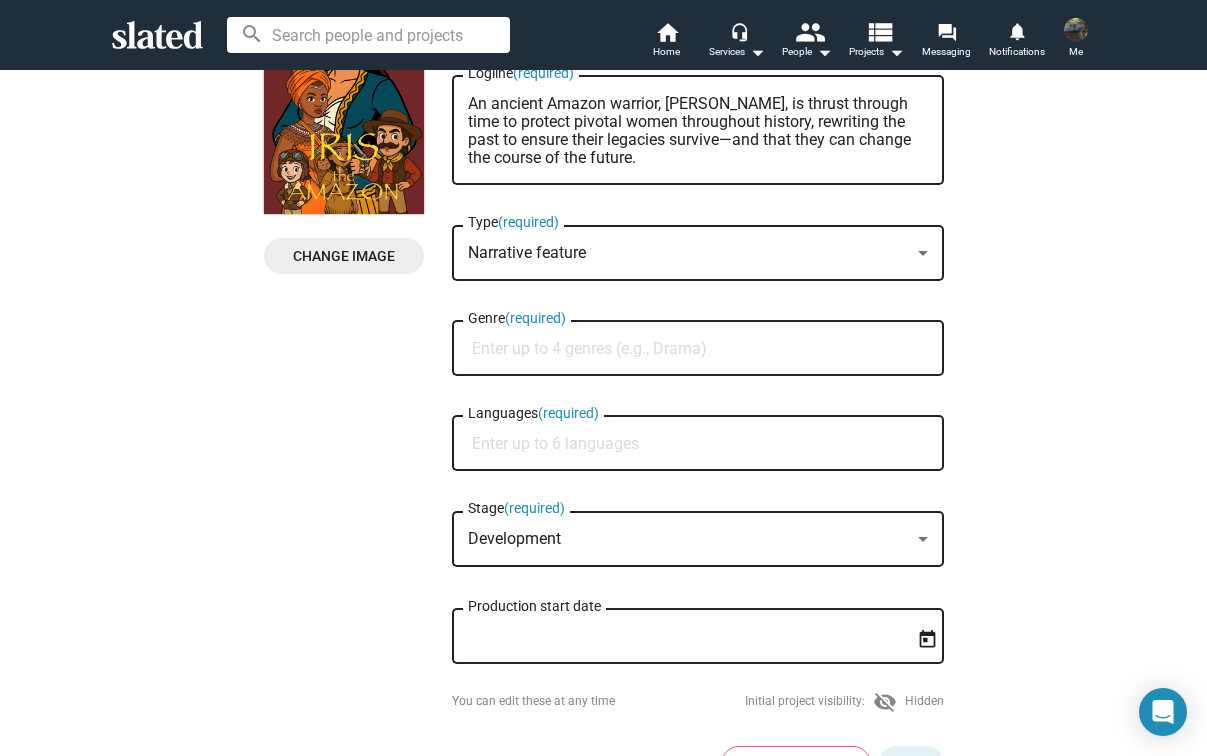 type on "An ancient Amazon warrior, Iris, is thrust through time to protect pivotal women throughout history, rewriting the past to ensure their legacies survive—and that they can change the course of the future." 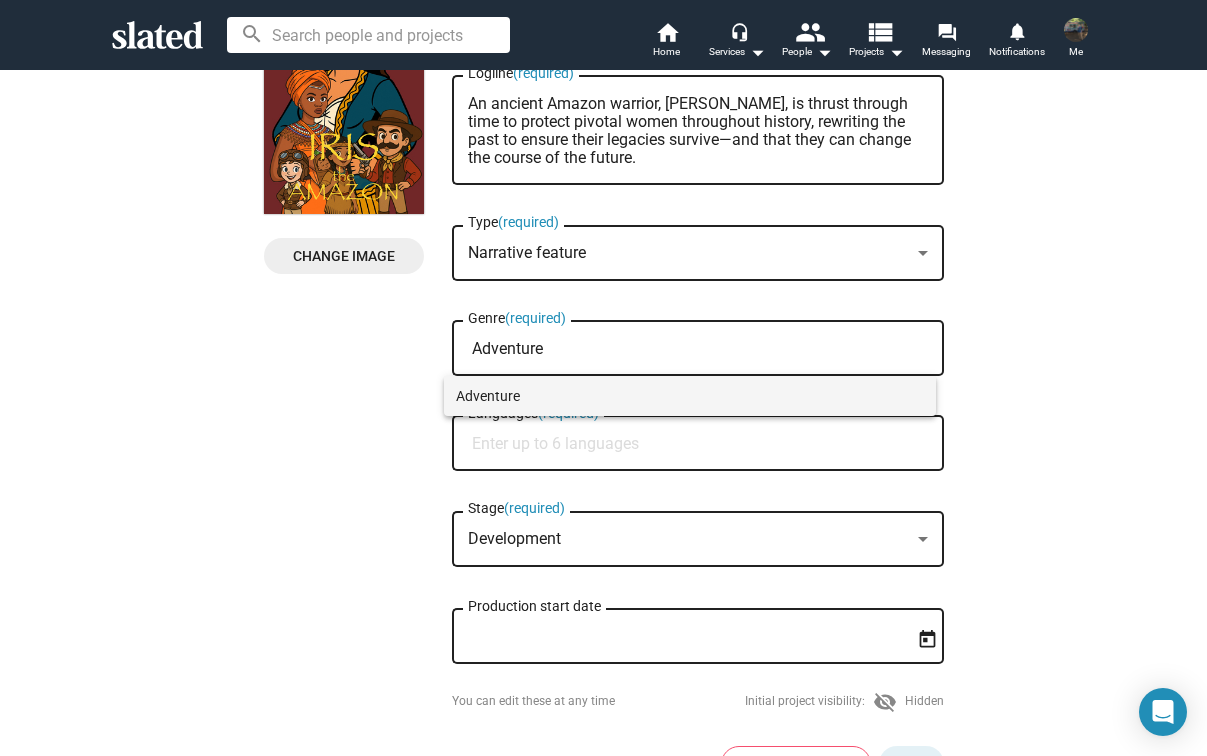 type on "Adventure" 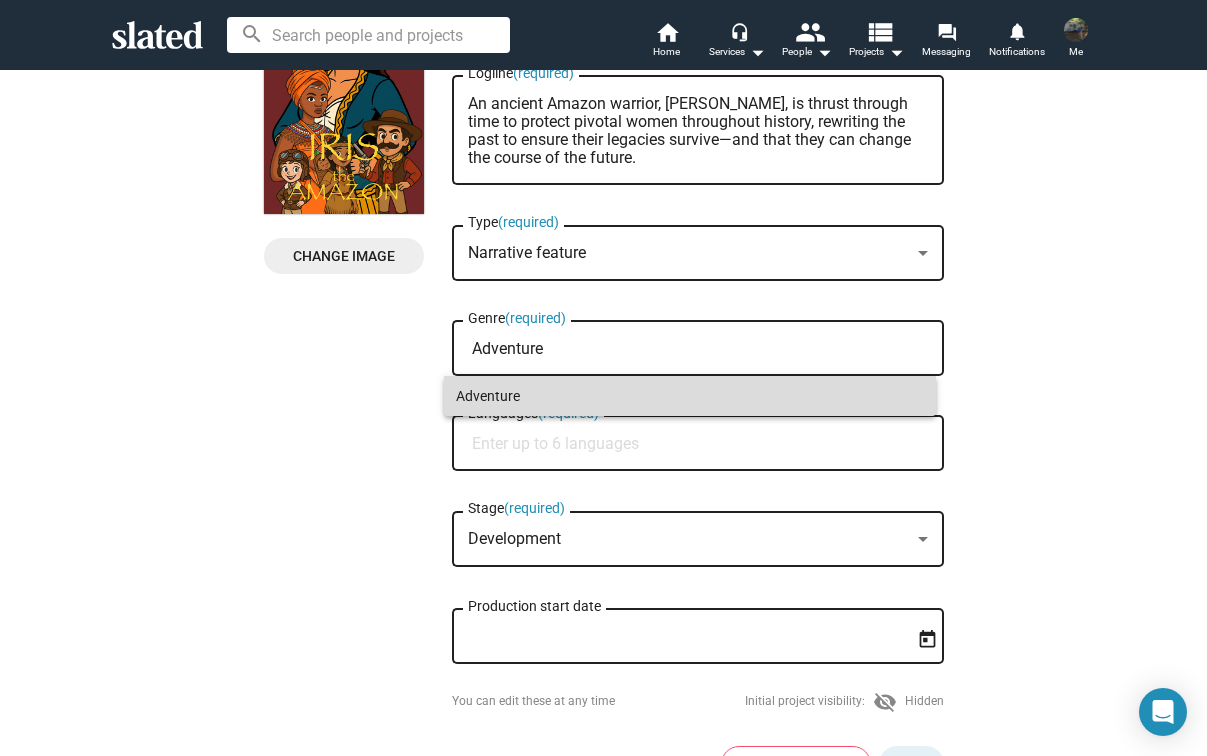click on "Adventure" at bounding box center (690, 396) 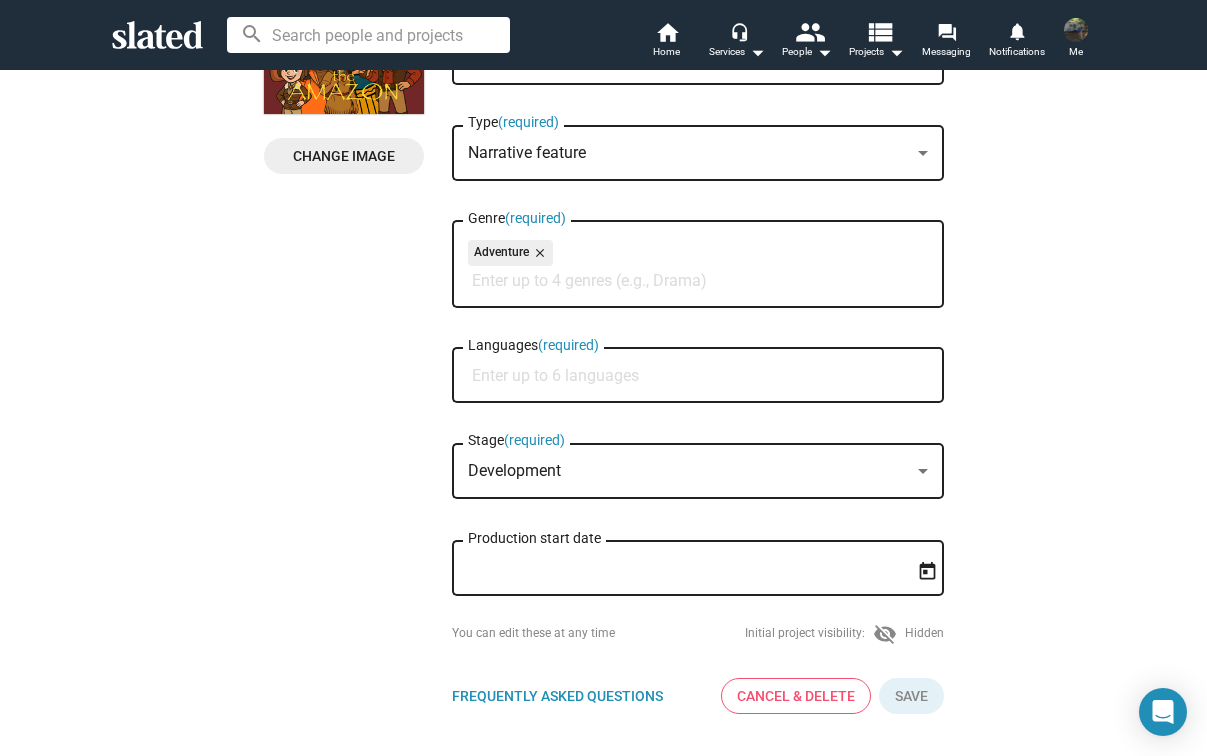 scroll, scrollTop: 330, scrollLeft: 0, axis: vertical 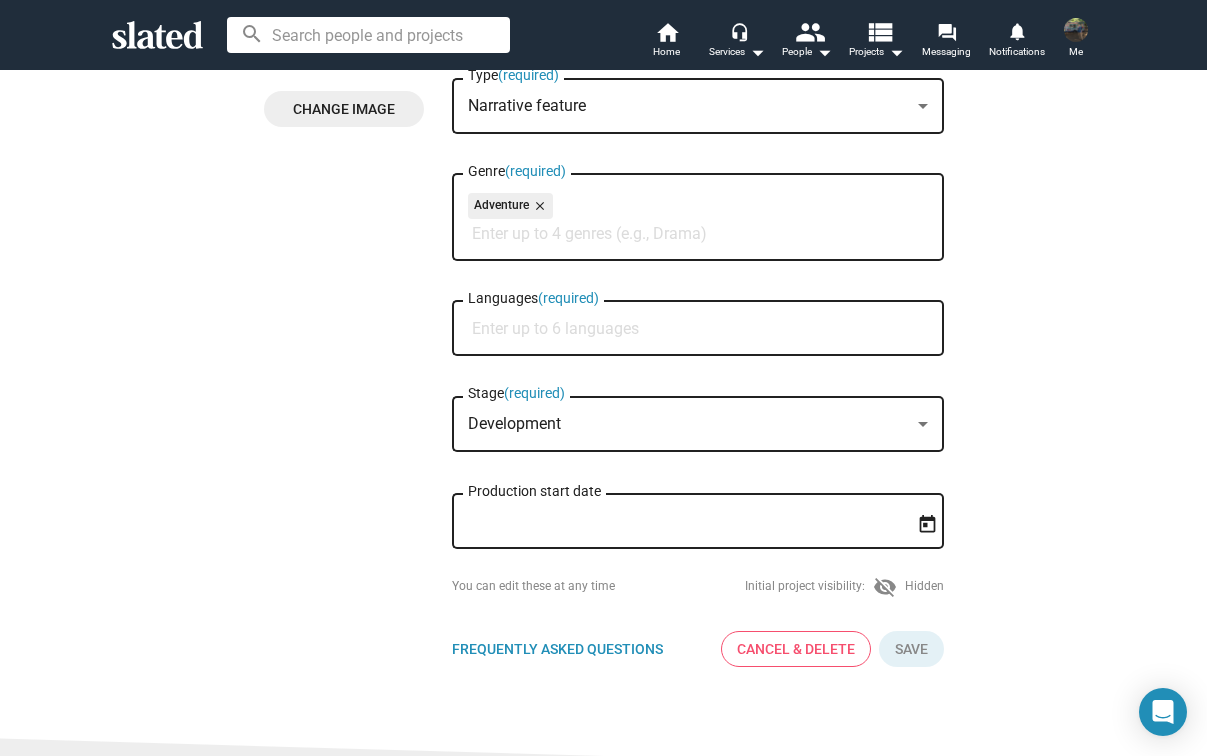 click on "Languages  (required)" at bounding box center (702, 329) 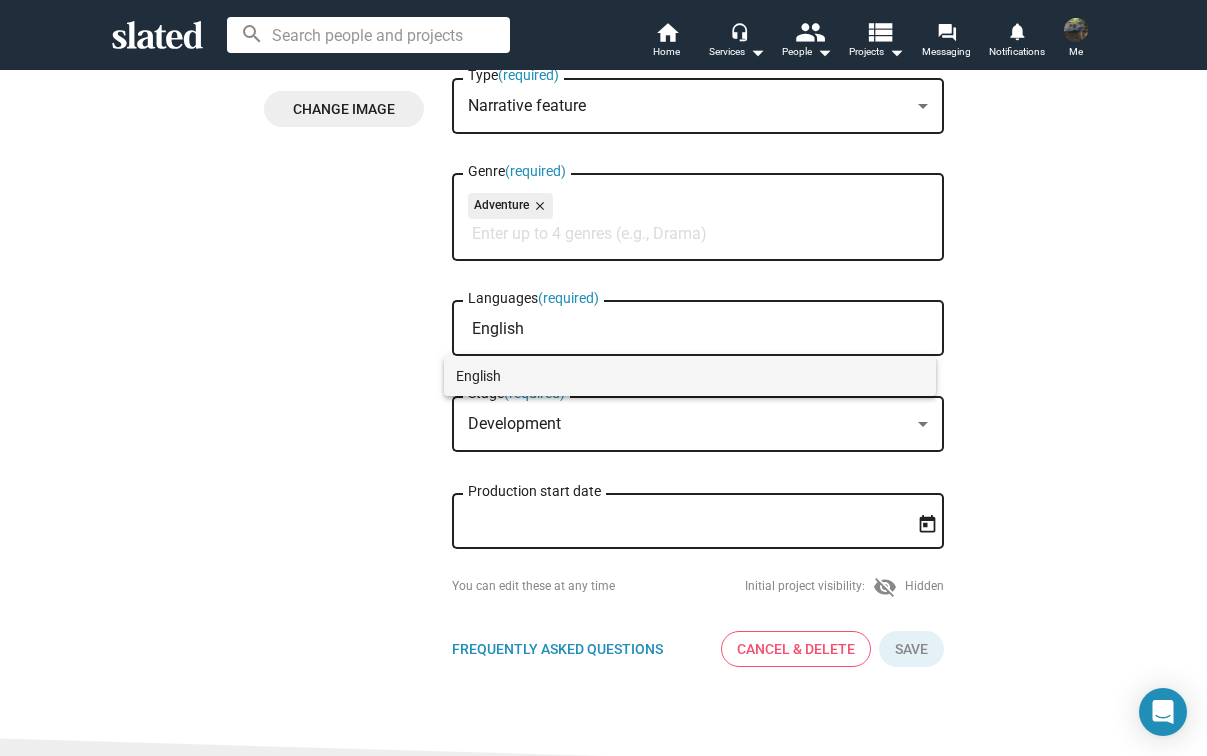 type on "English" 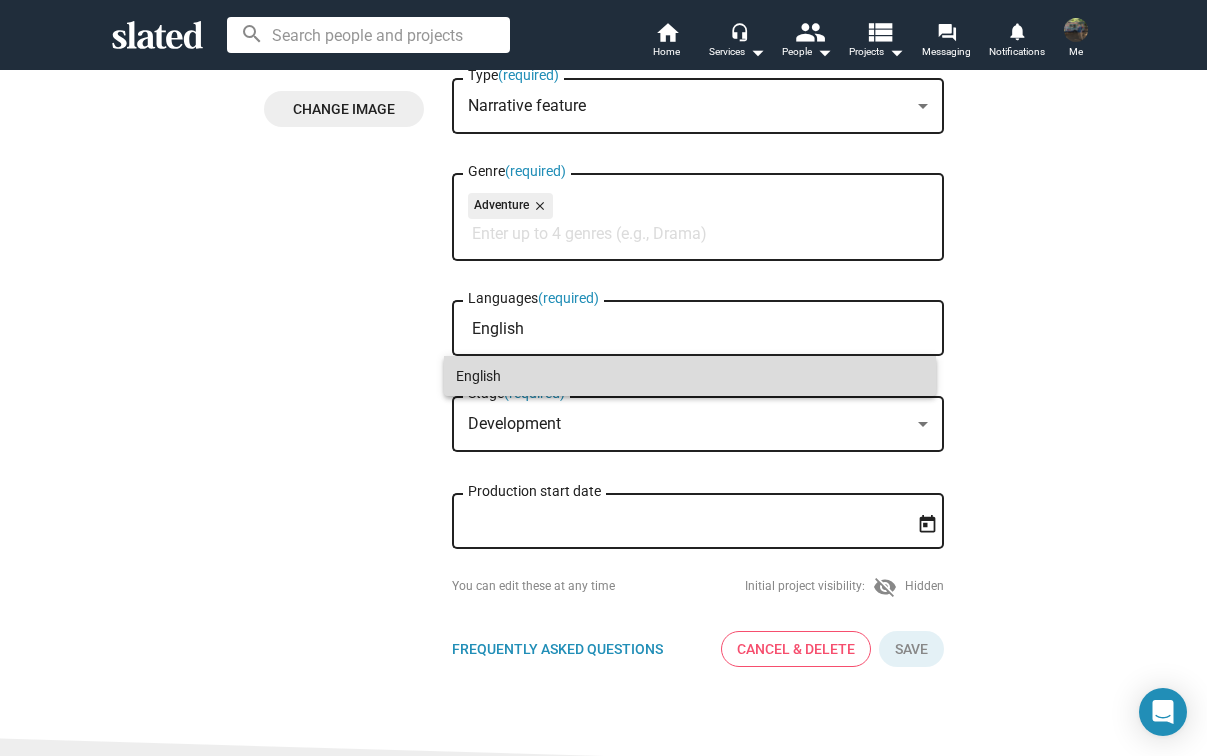 click on "English" at bounding box center (690, 376) 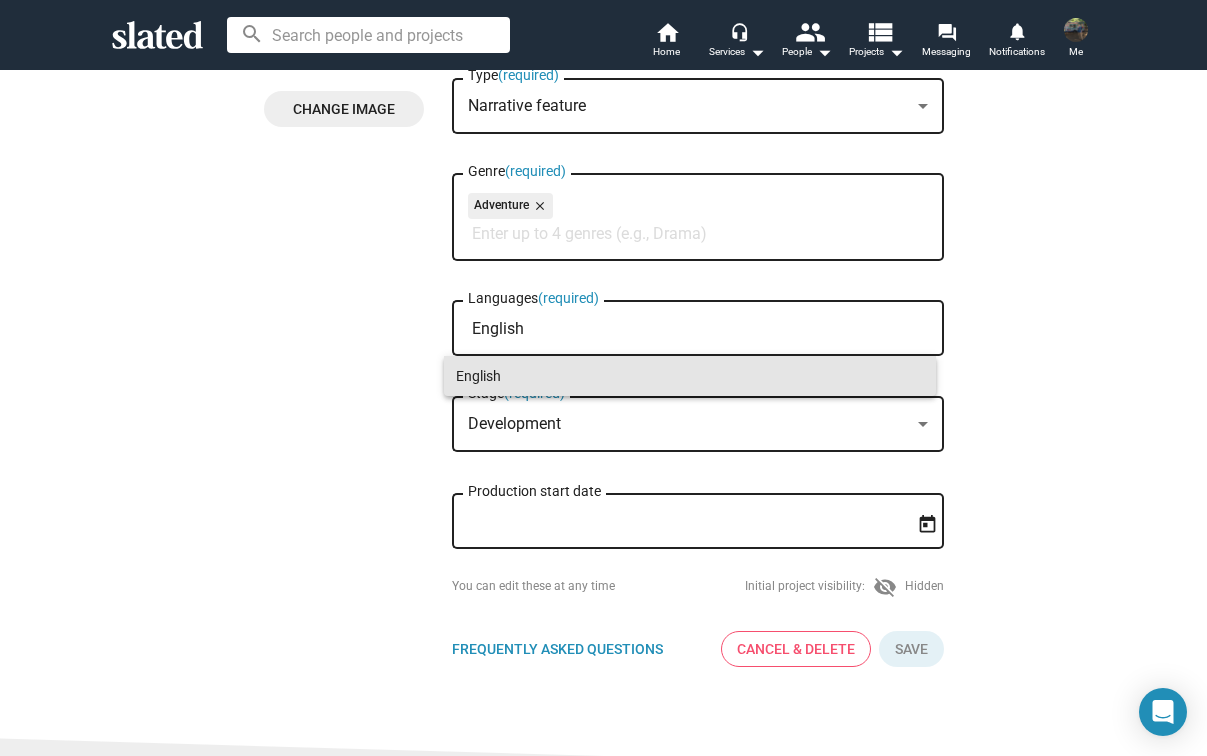 type 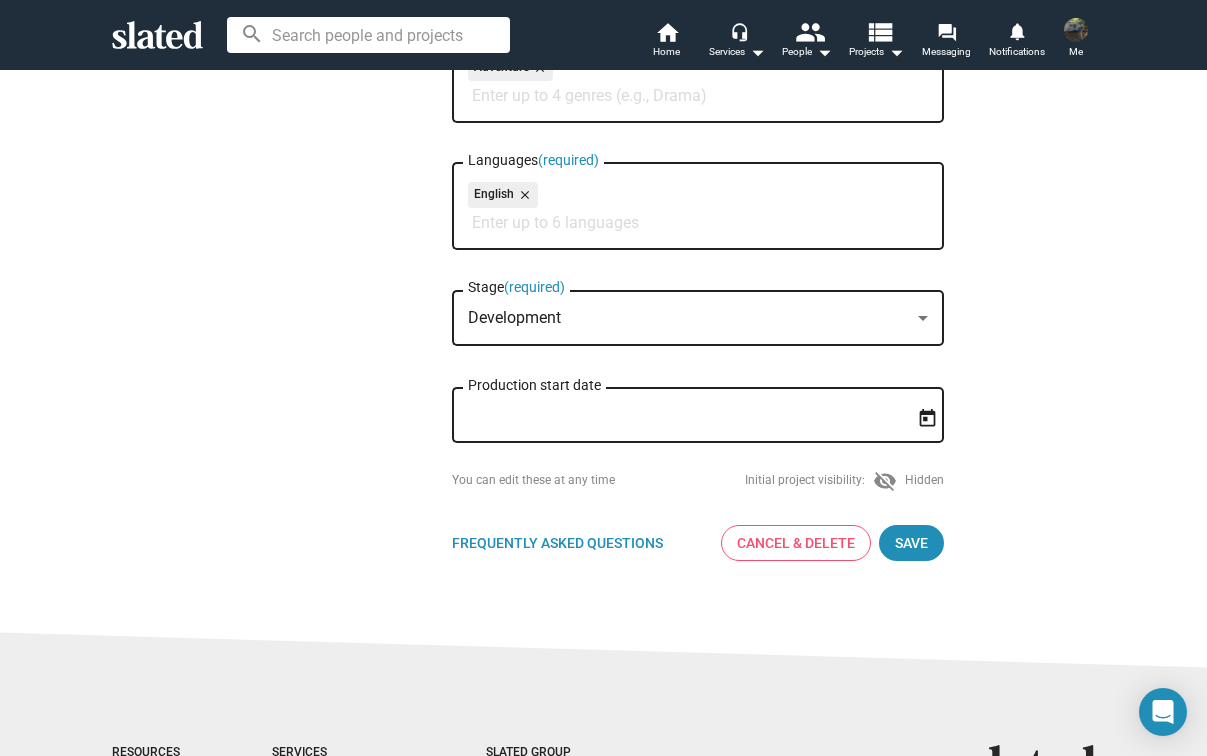 scroll, scrollTop: 469, scrollLeft: 0, axis: vertical 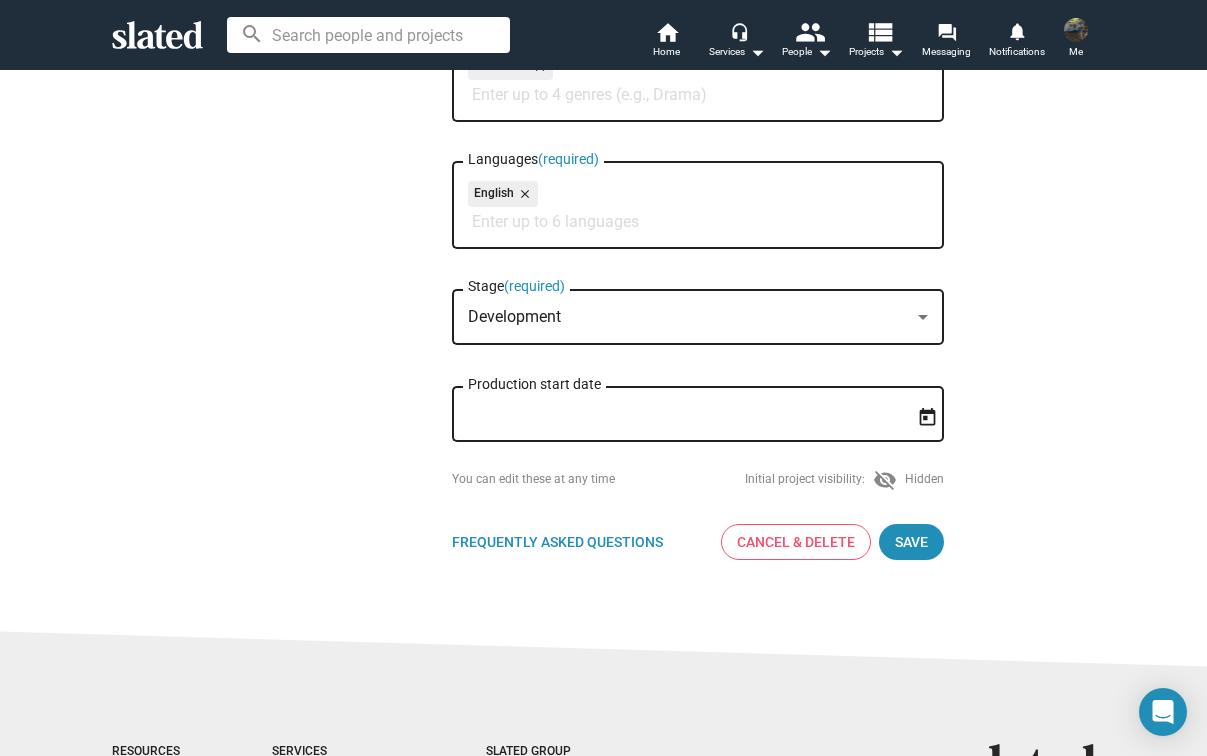 click on "Development Stage  (required)" 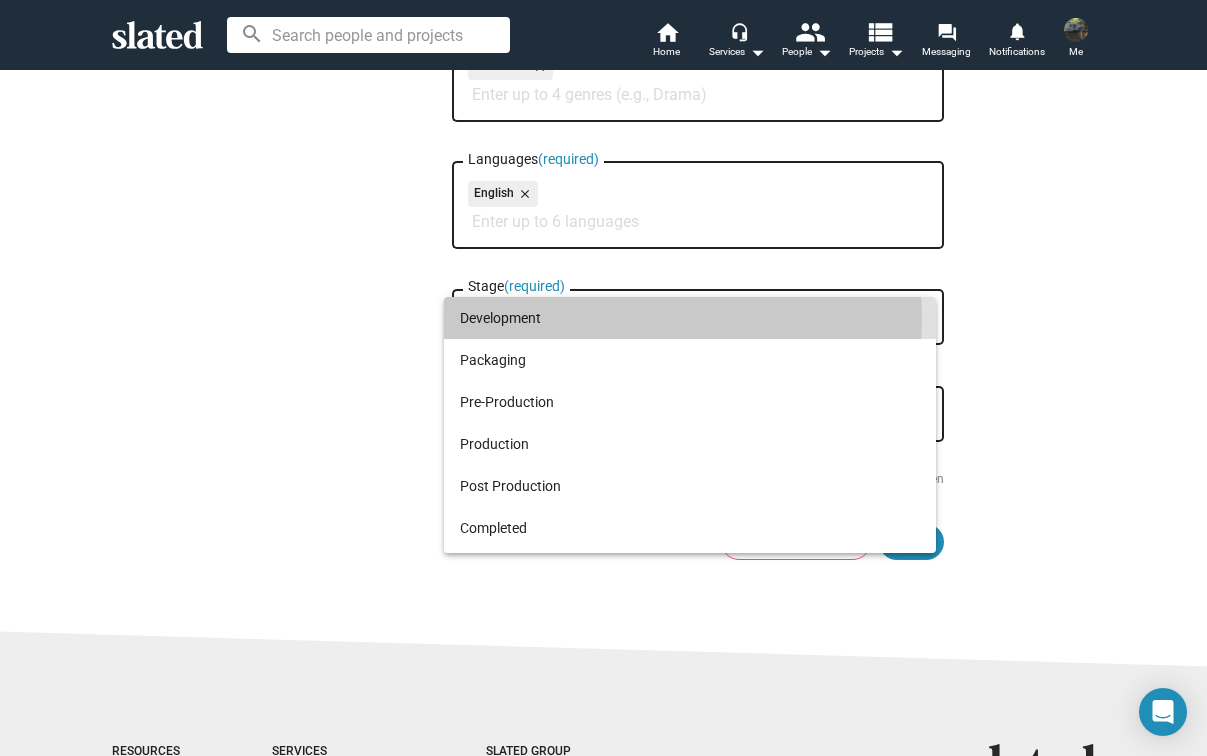 click on "Development" at bounding box center (690, 318) 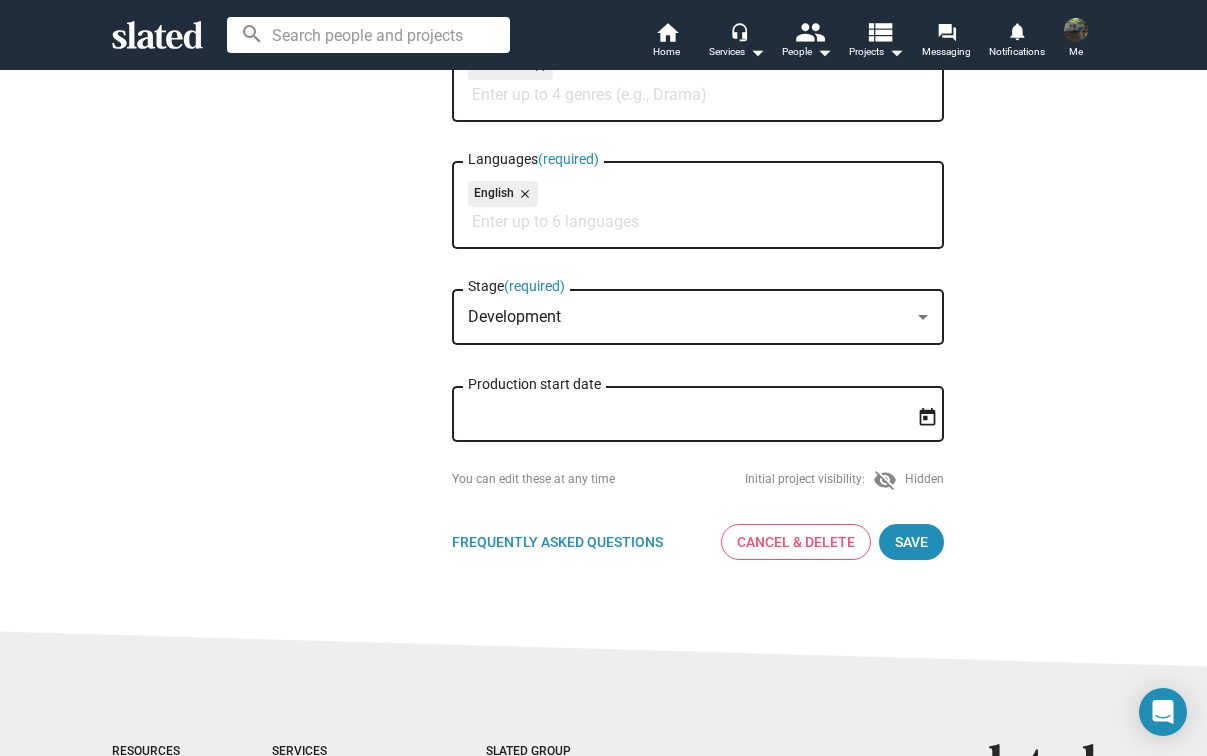 click on "Production start date" at bounding box center [684, 415] 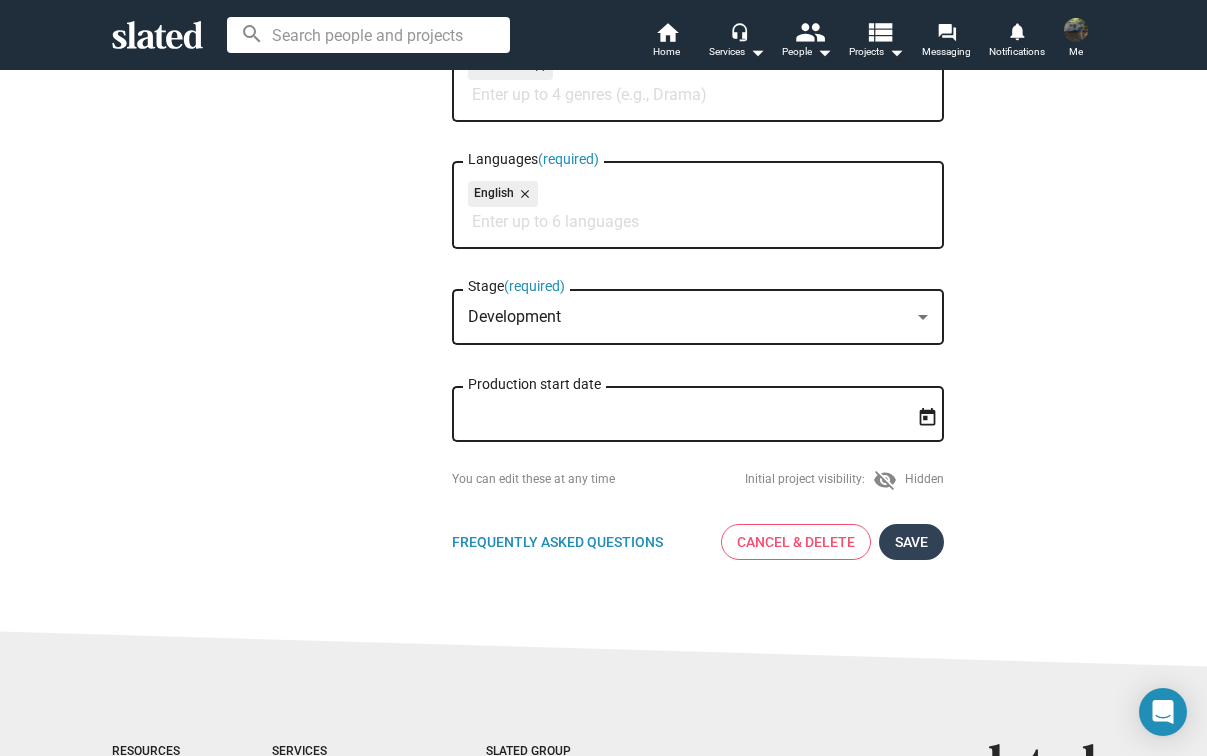 click on "Save" 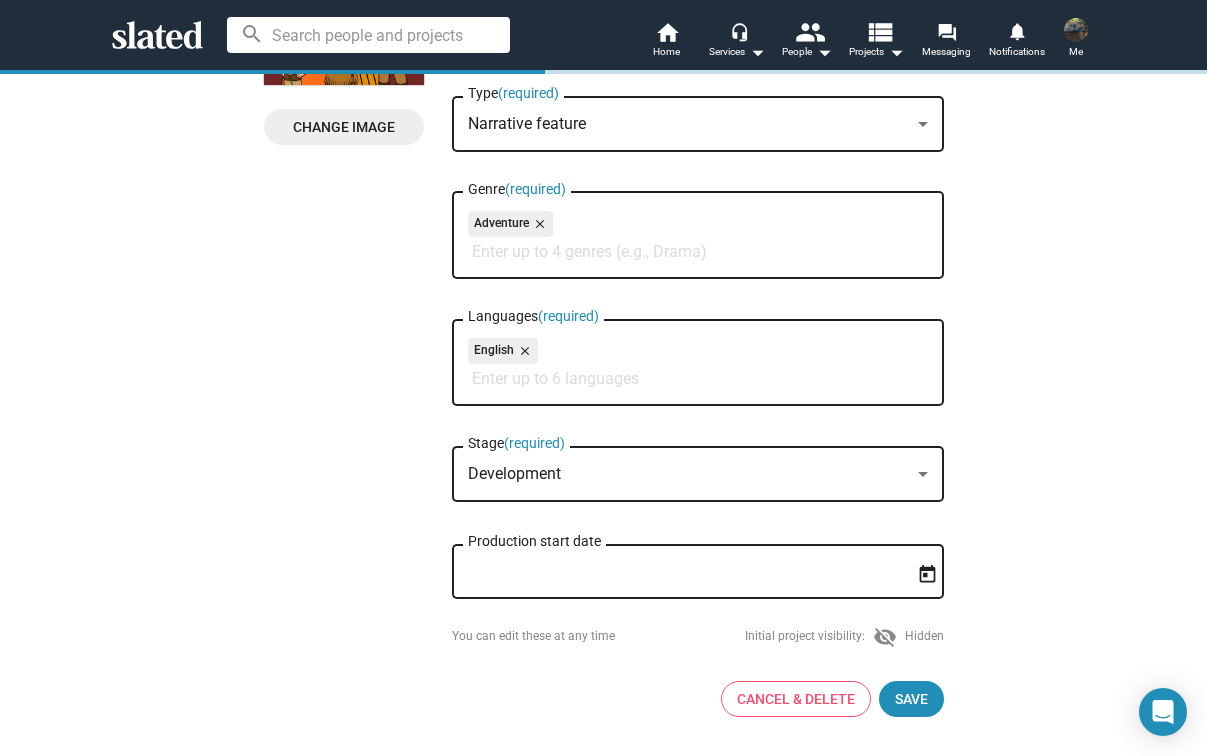 scroll, scrollTop: 630, scrollLeft: 0, axis: vertical 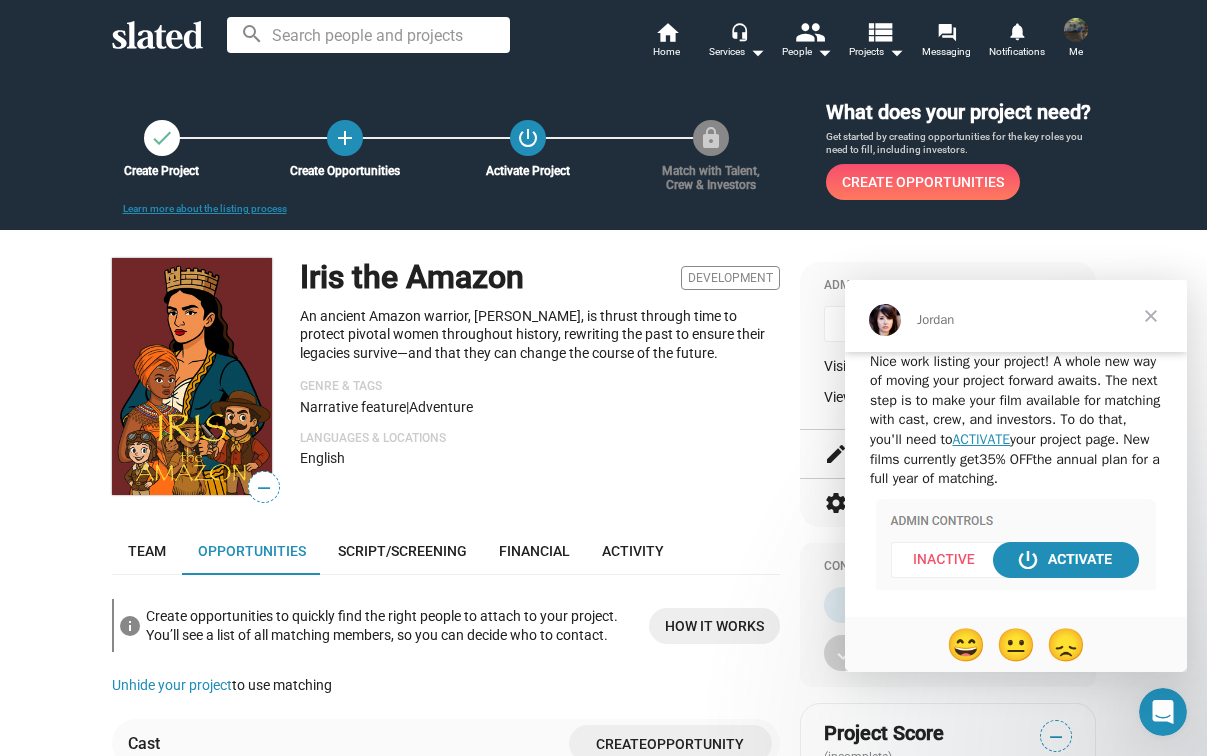 click at bounding box center (1151, 316) 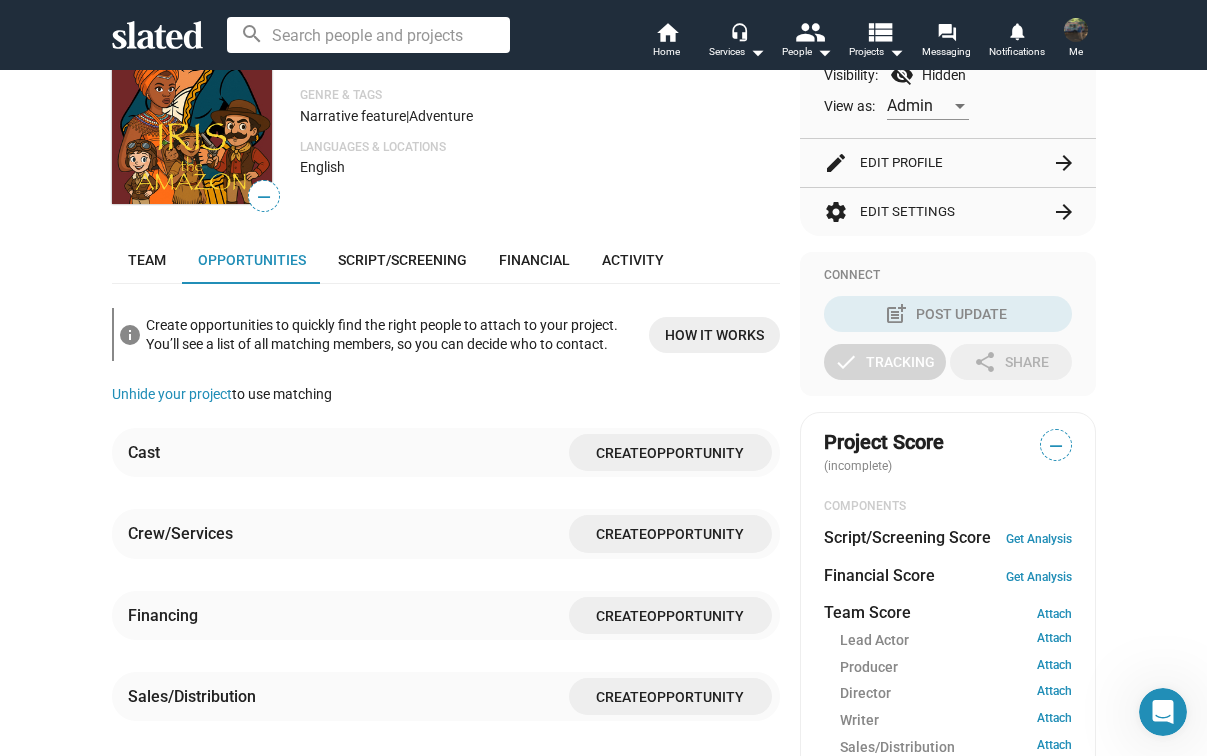 scroll, scrollTop: 308, scrollLeft: 0, axis: vertical 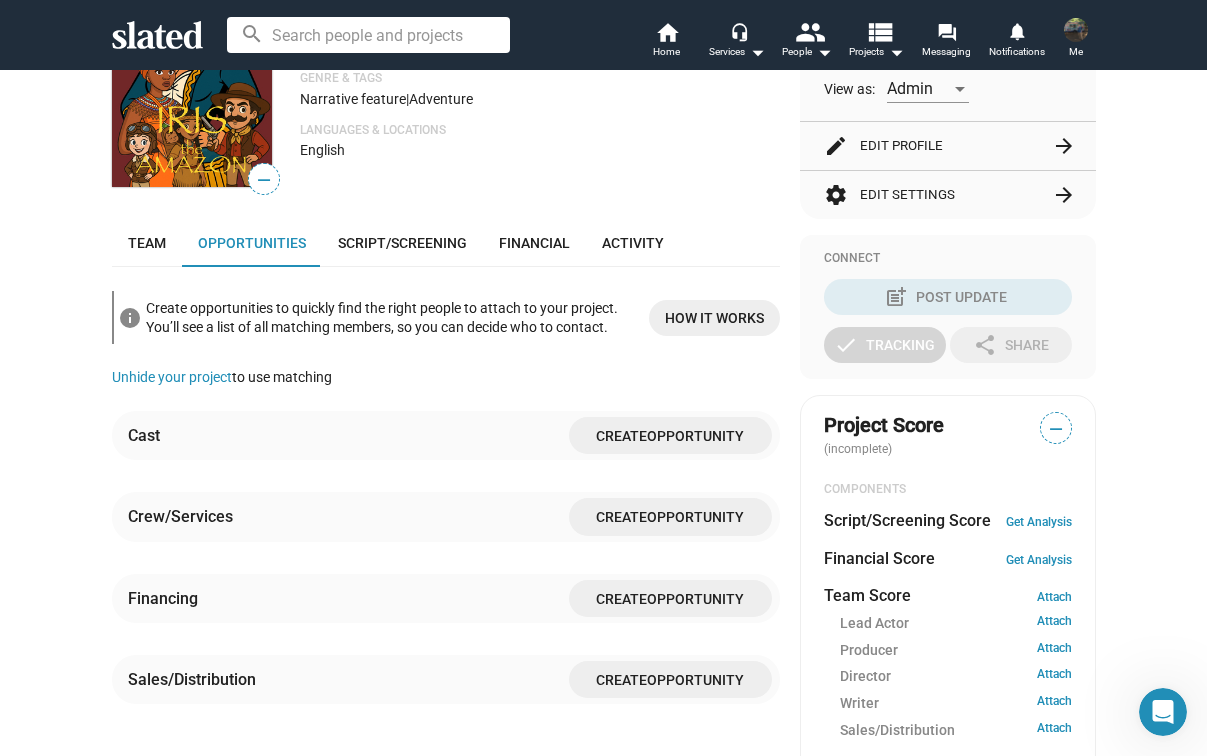 click on "How it works" 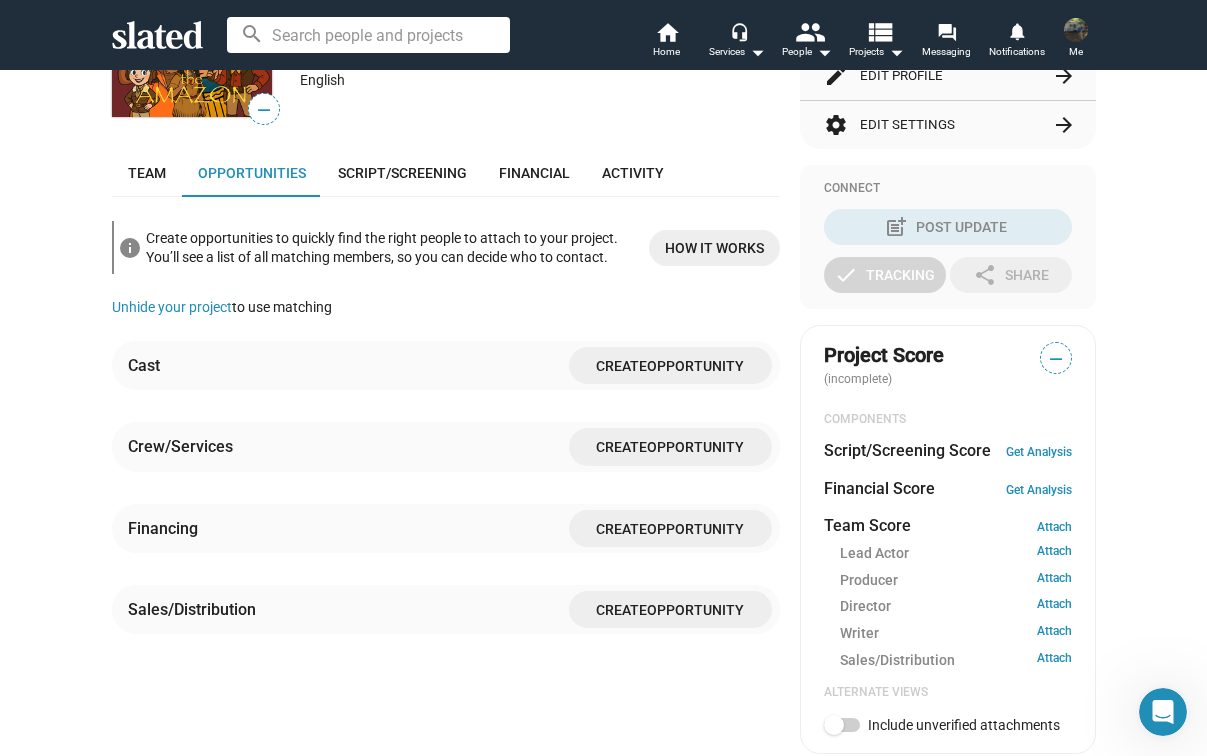 scroll, scrollTop: 359, scrollLeft: 0, axis: vertical 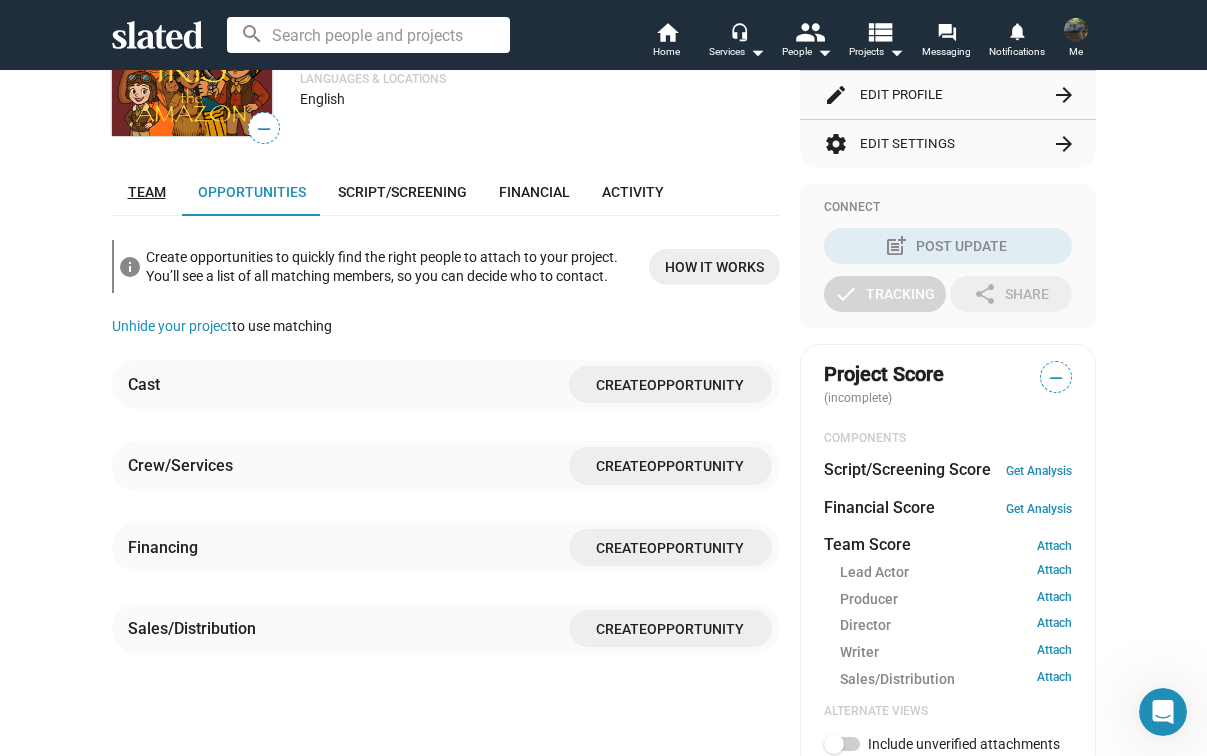 click on "Team" at bounding box center [147, 192] 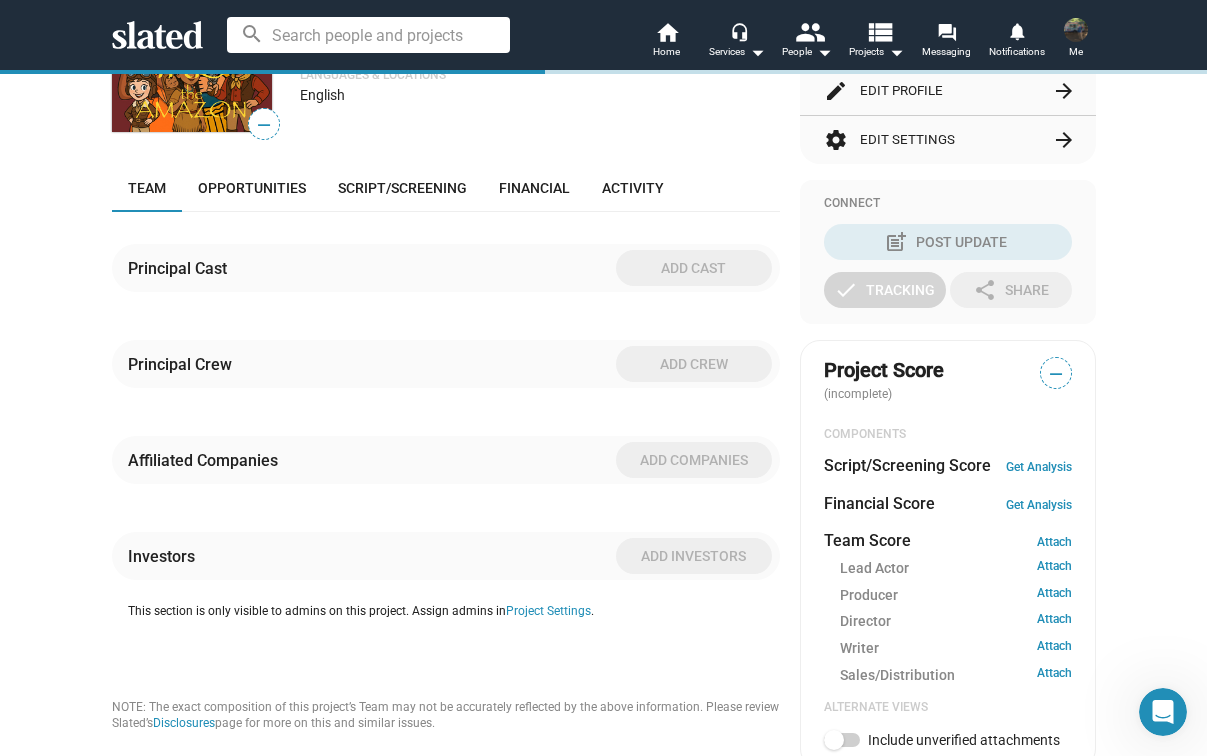scroll, scrollTop: 458, scrollLeft: 0, axis: vertical 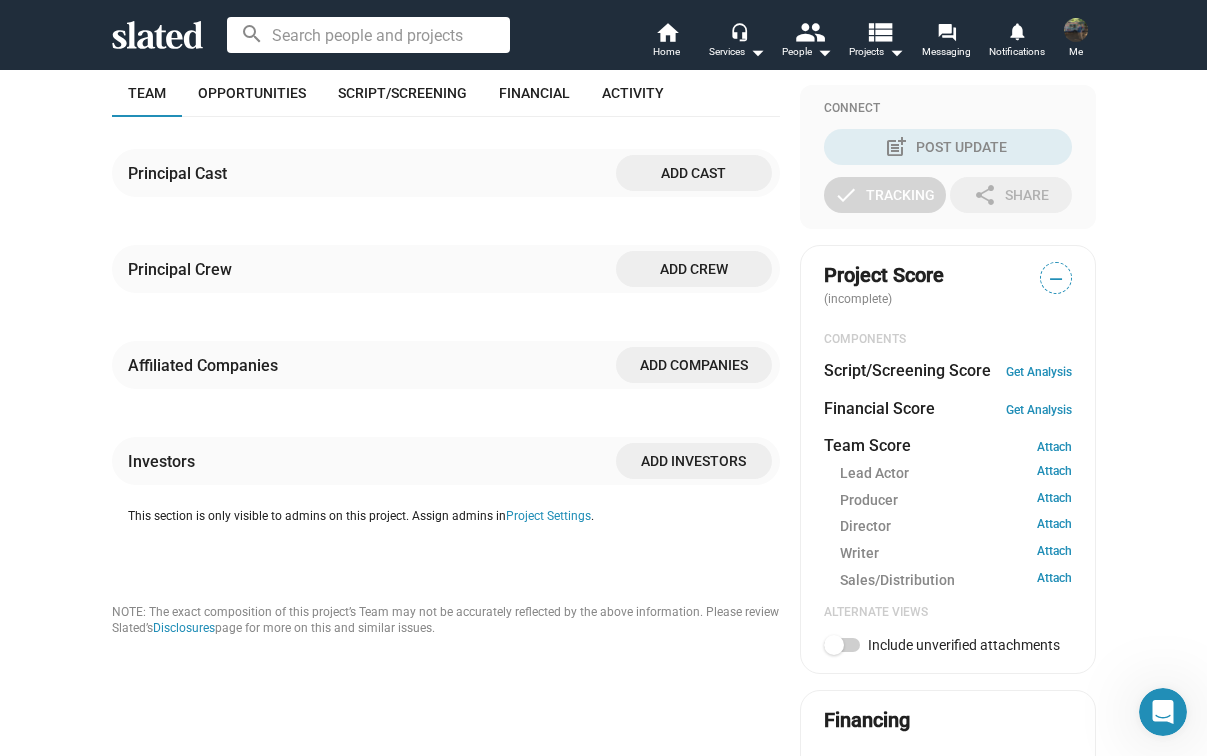 click on "Add cast" 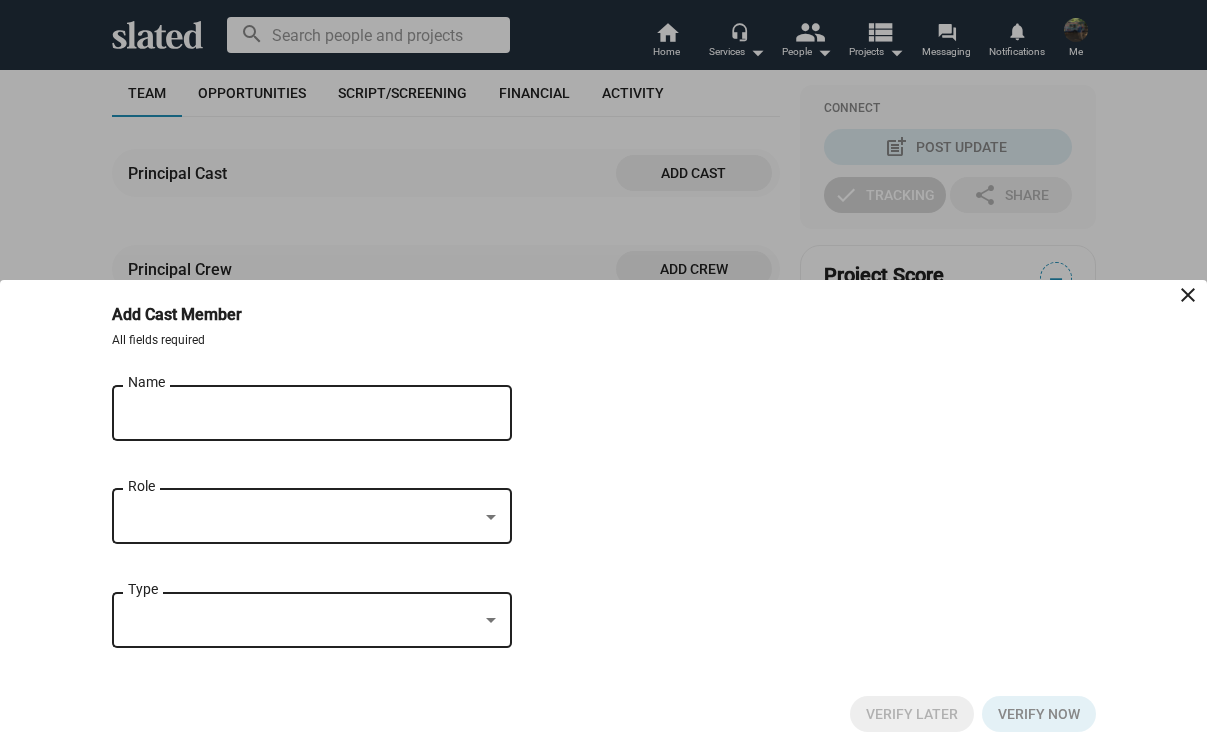 click on "Name" at bounding box center [298, 414] 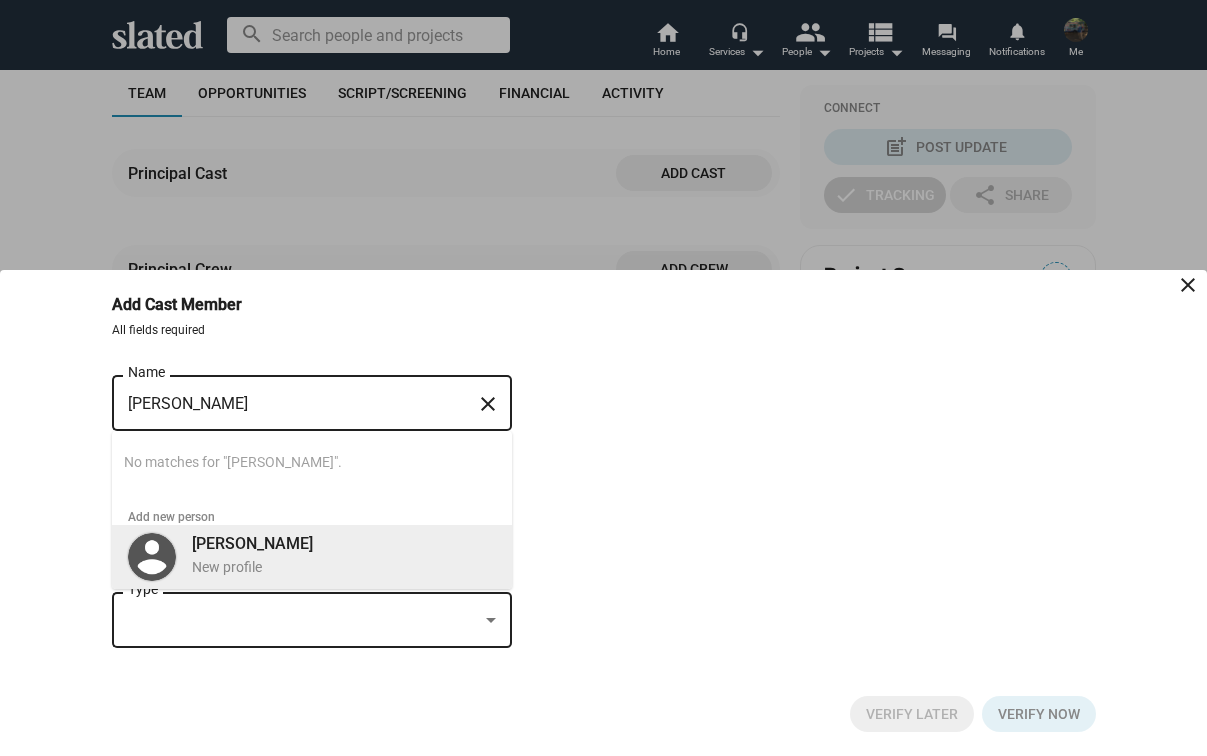 type on "Sarah Iranca" 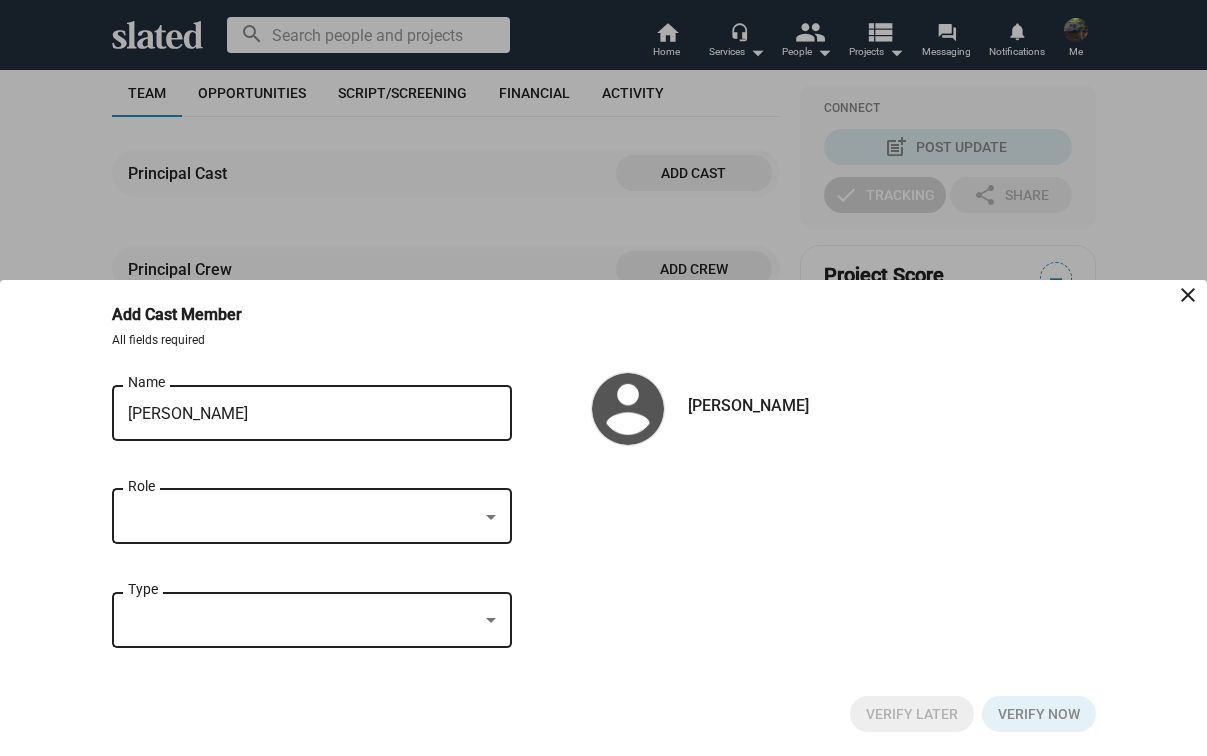 click at bounding box center (303, 517) 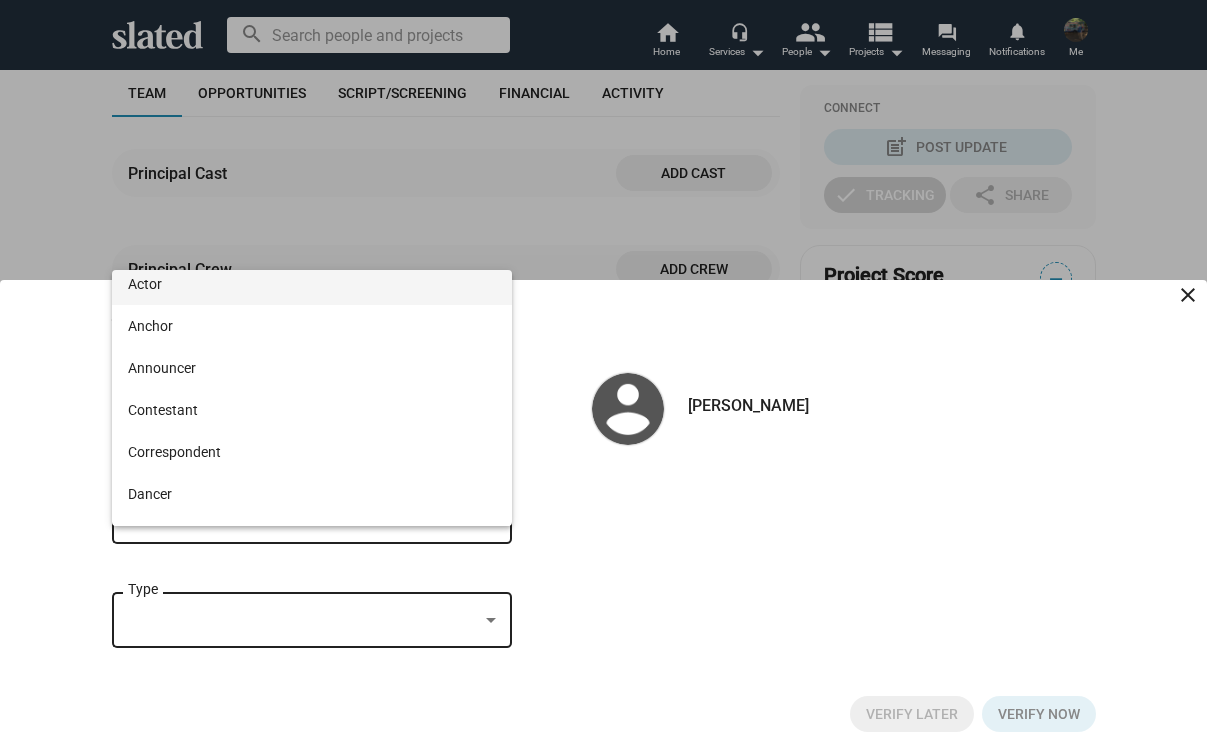 scroll, scrollTop: 0, scrollLeft: 0, axis: both 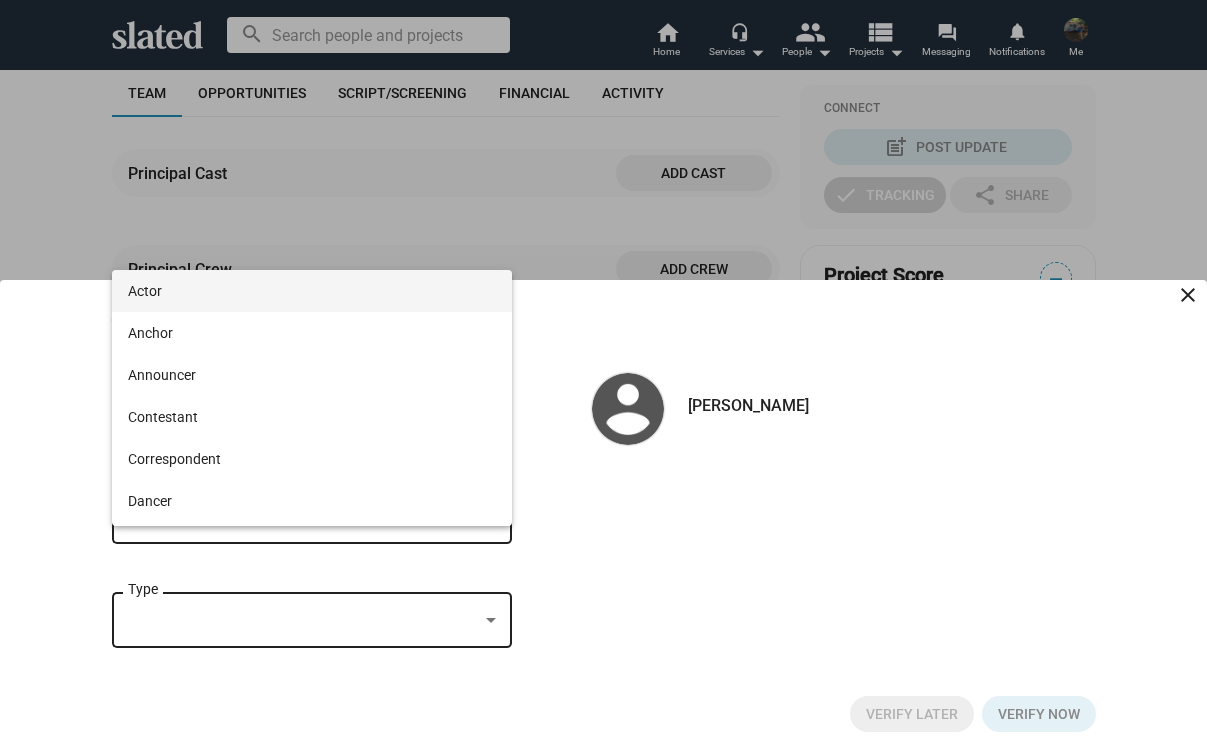 click on "Actor" at bounding box center [312, 291] 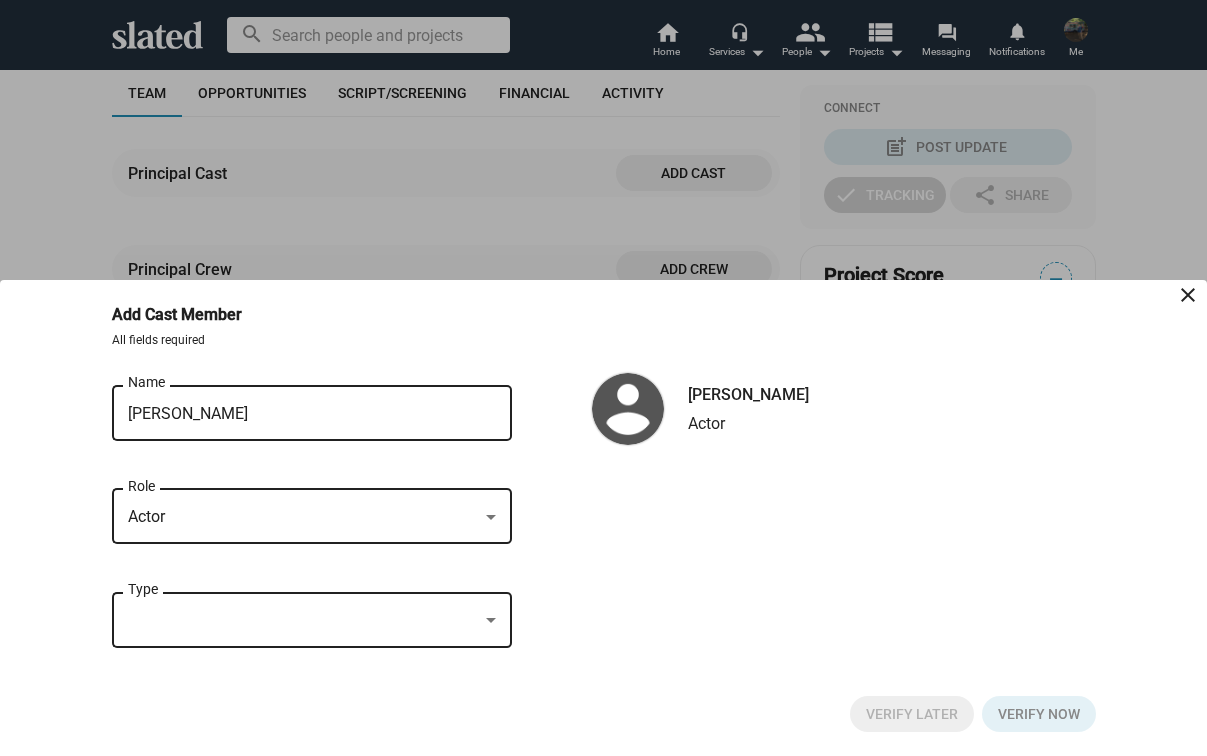 click at bounding box center [303, 620] 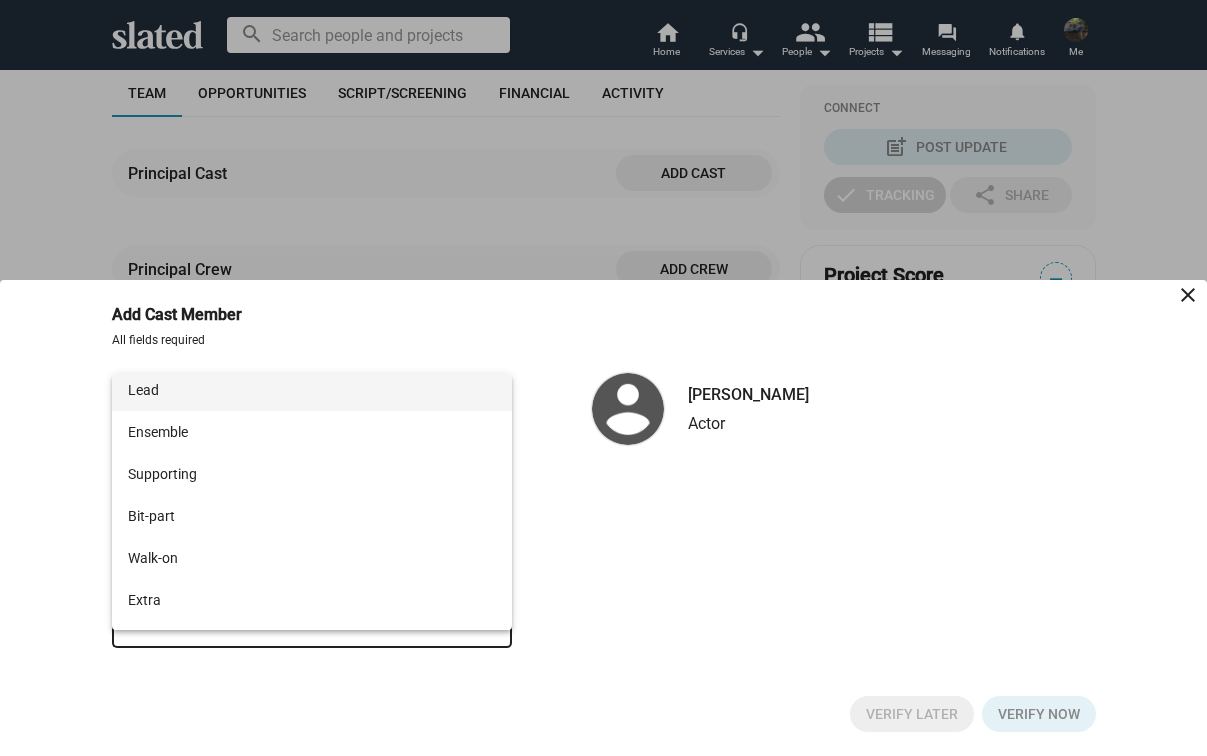 scroll, scrollTop: 0, scrollLeft: 0, axis: both 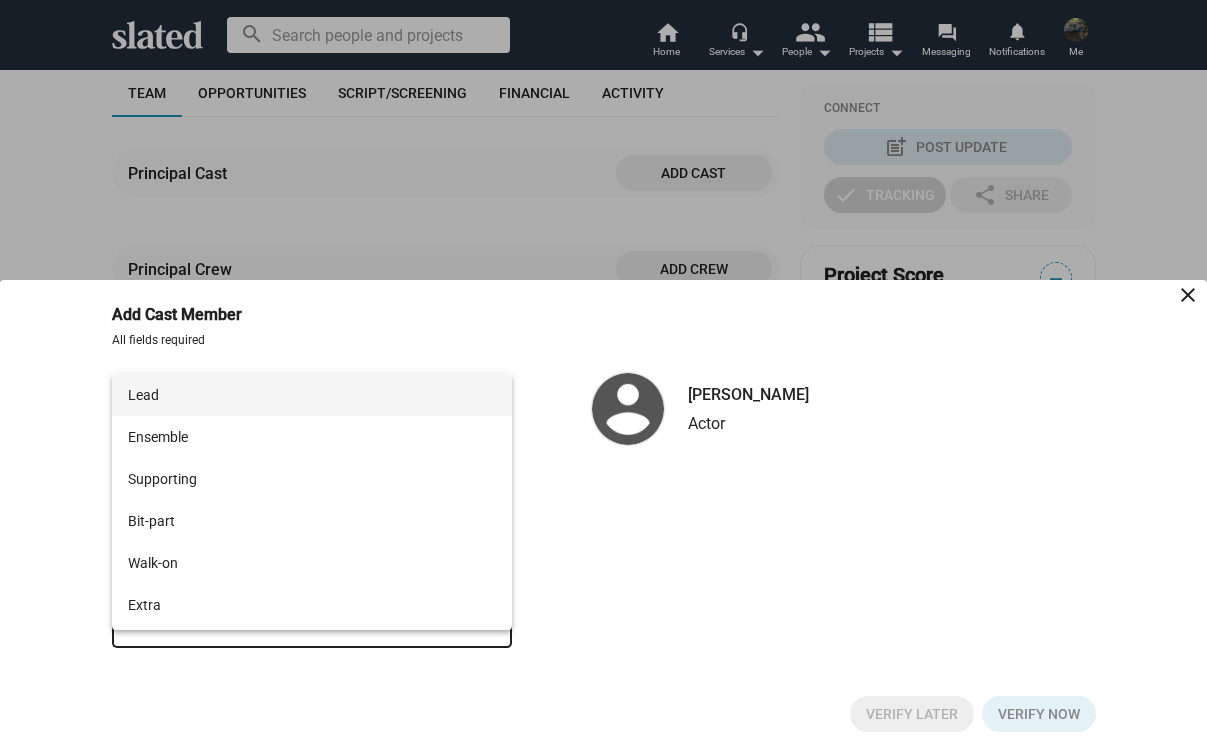 click on "Lead" at bounding box center [312, 395] 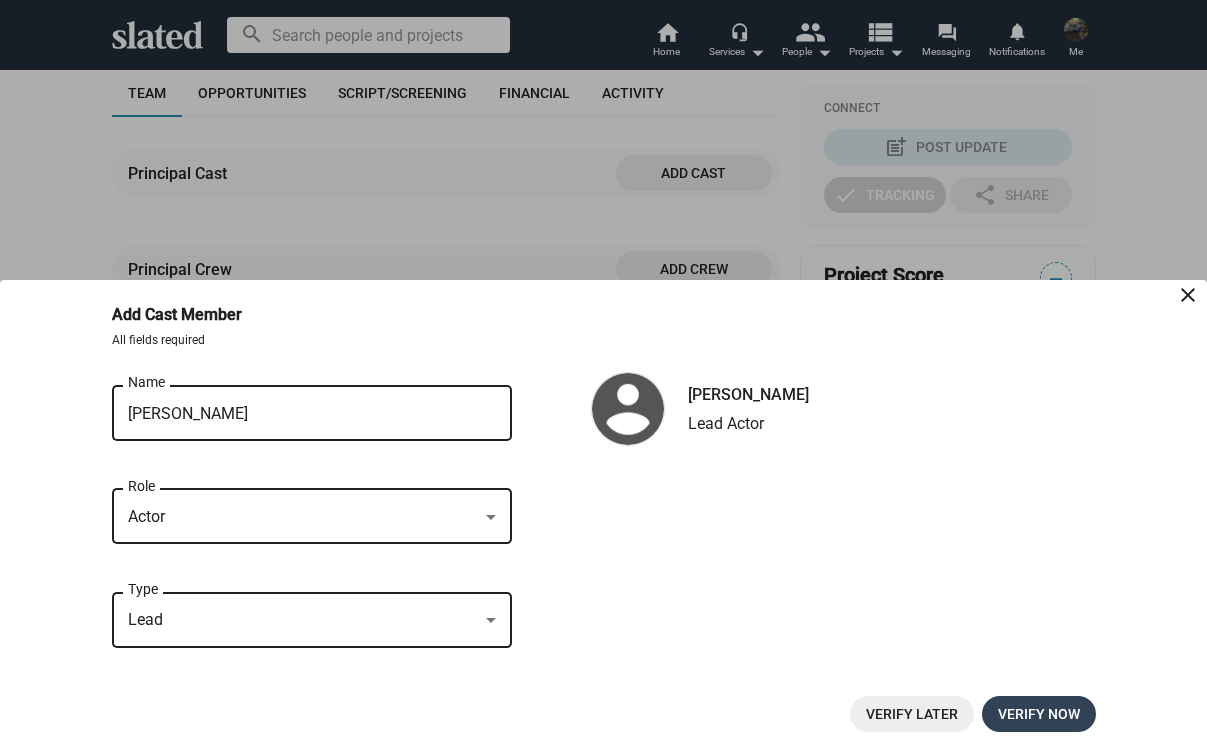 click on "Verify now" at bounding box center [1039, 714] 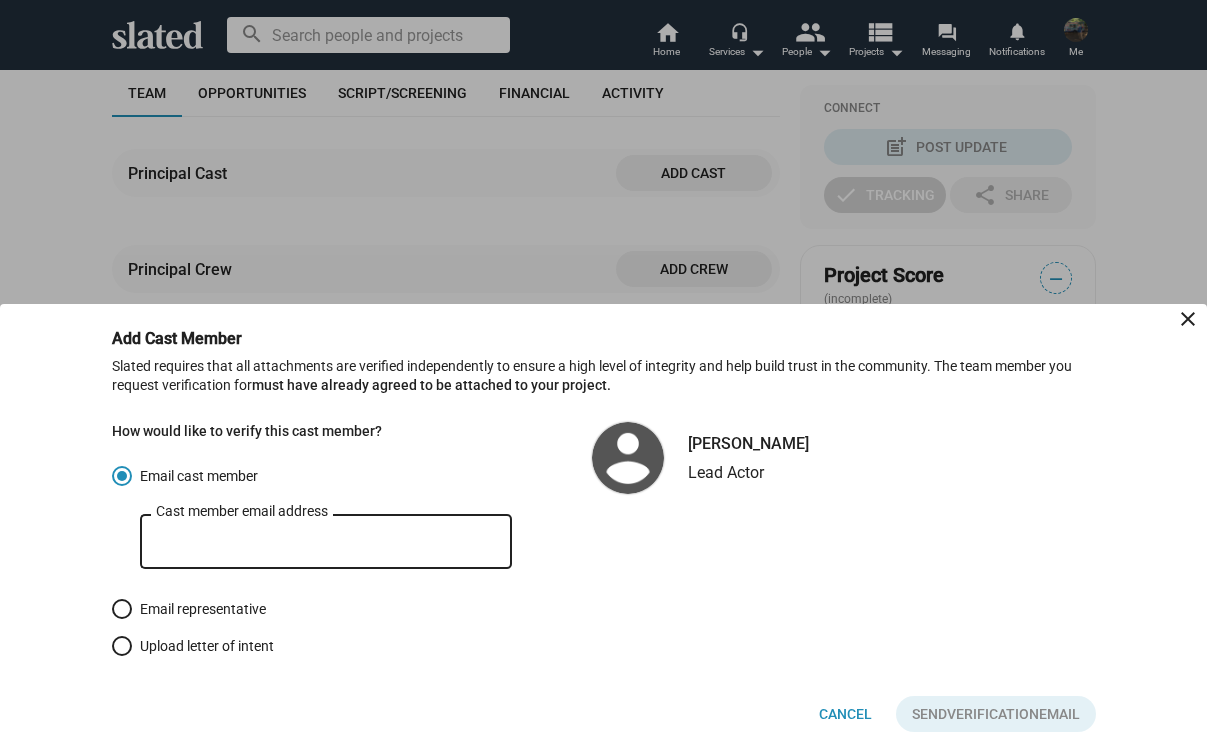 type on "anthrointl@gmail.com" 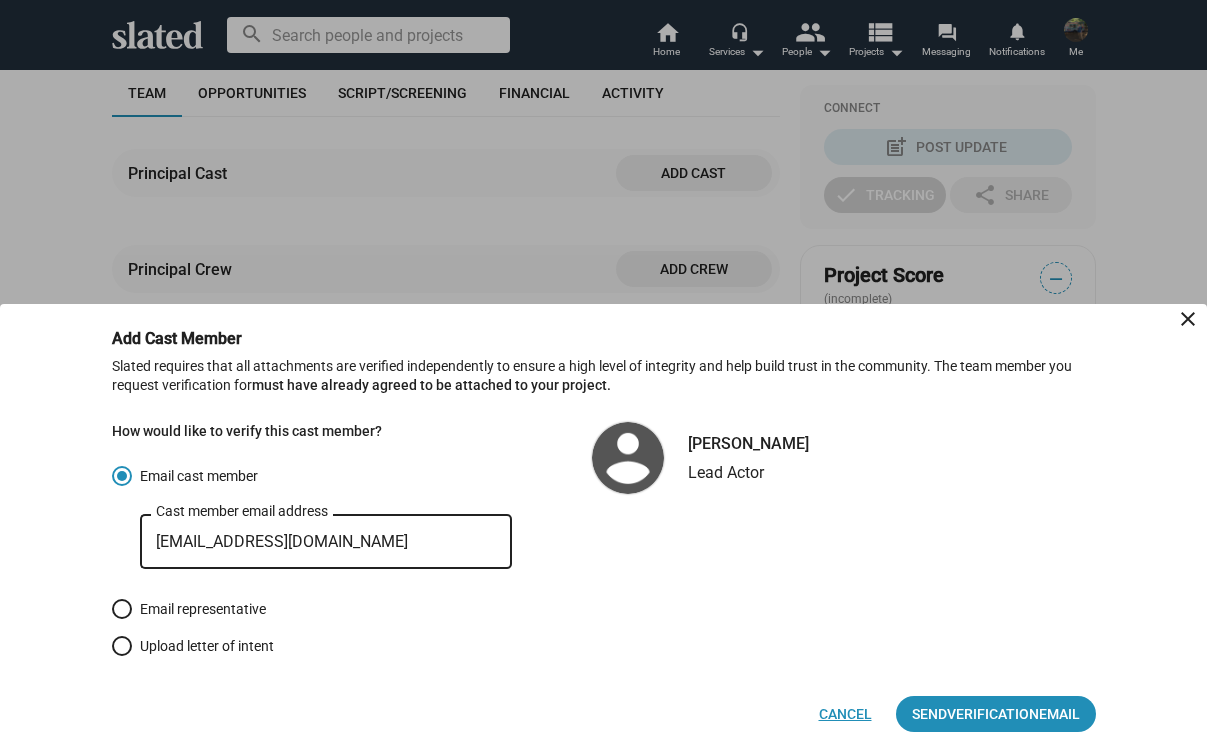 click on "Cancel" at bounding box center [845, 714] 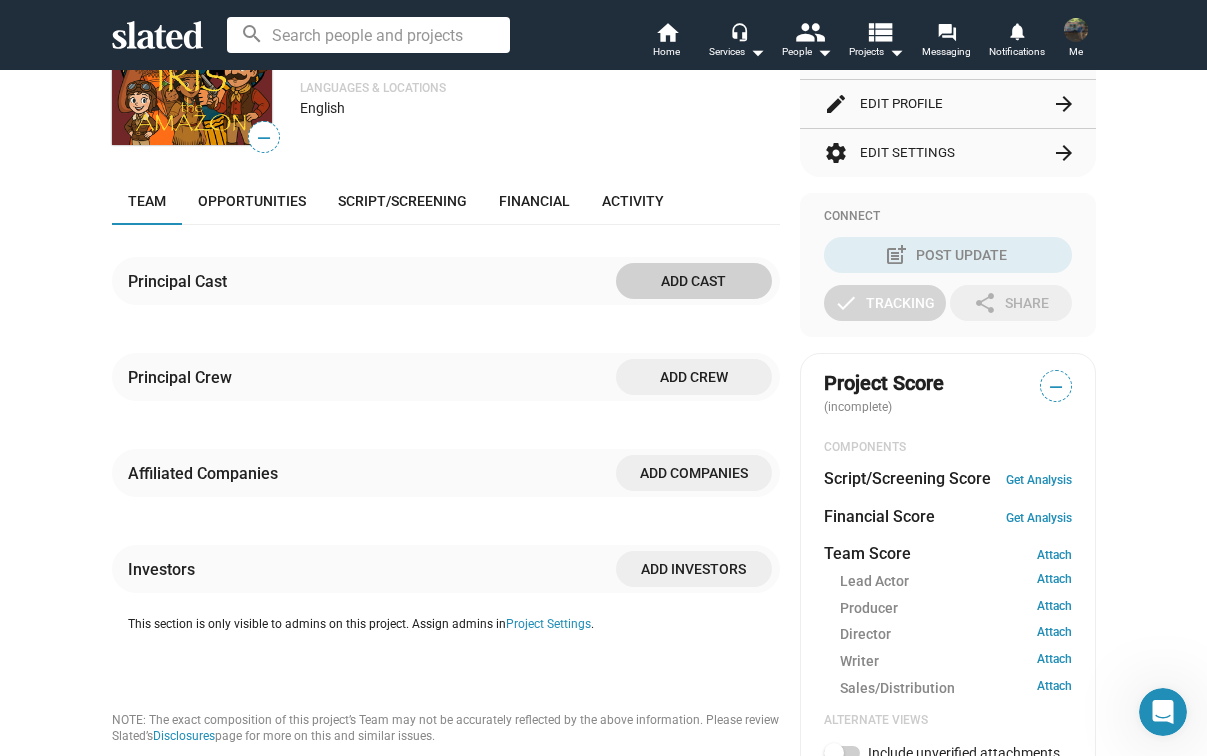 scroll, scrollTop: 339, scrollLeft: 0, axis: vertical 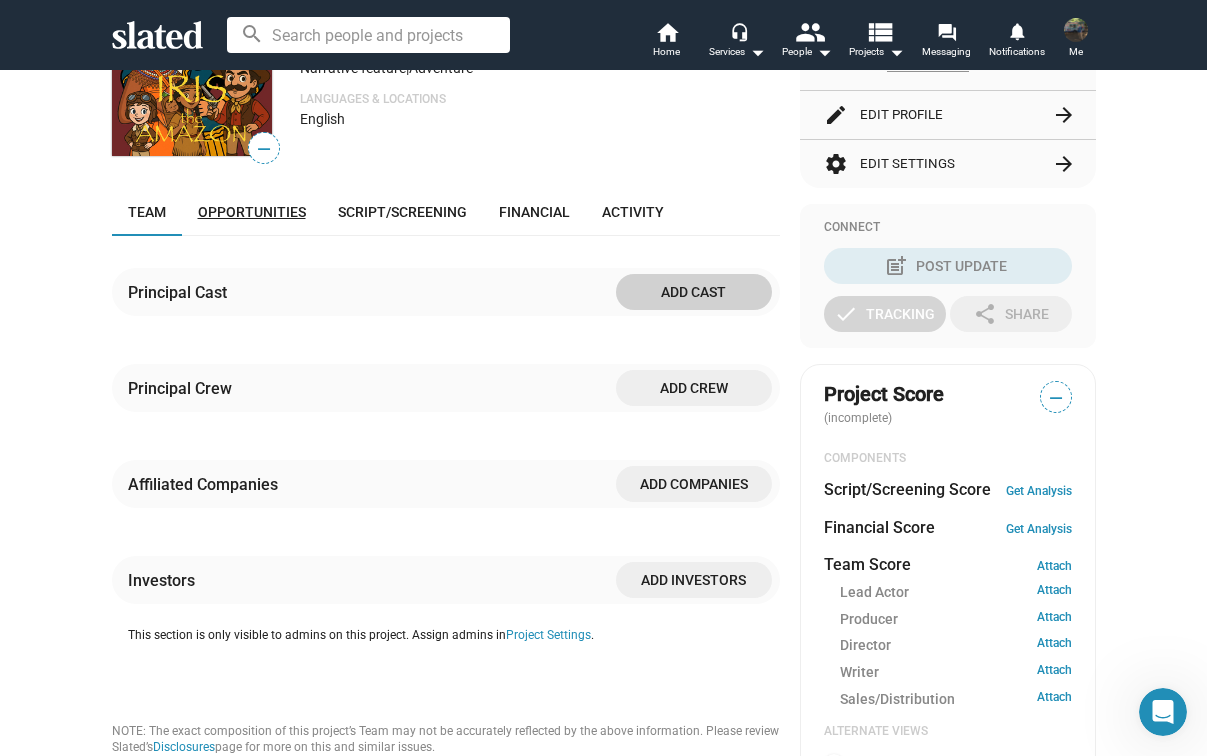 click on "Opportunities" at bounding box center (252, 212) 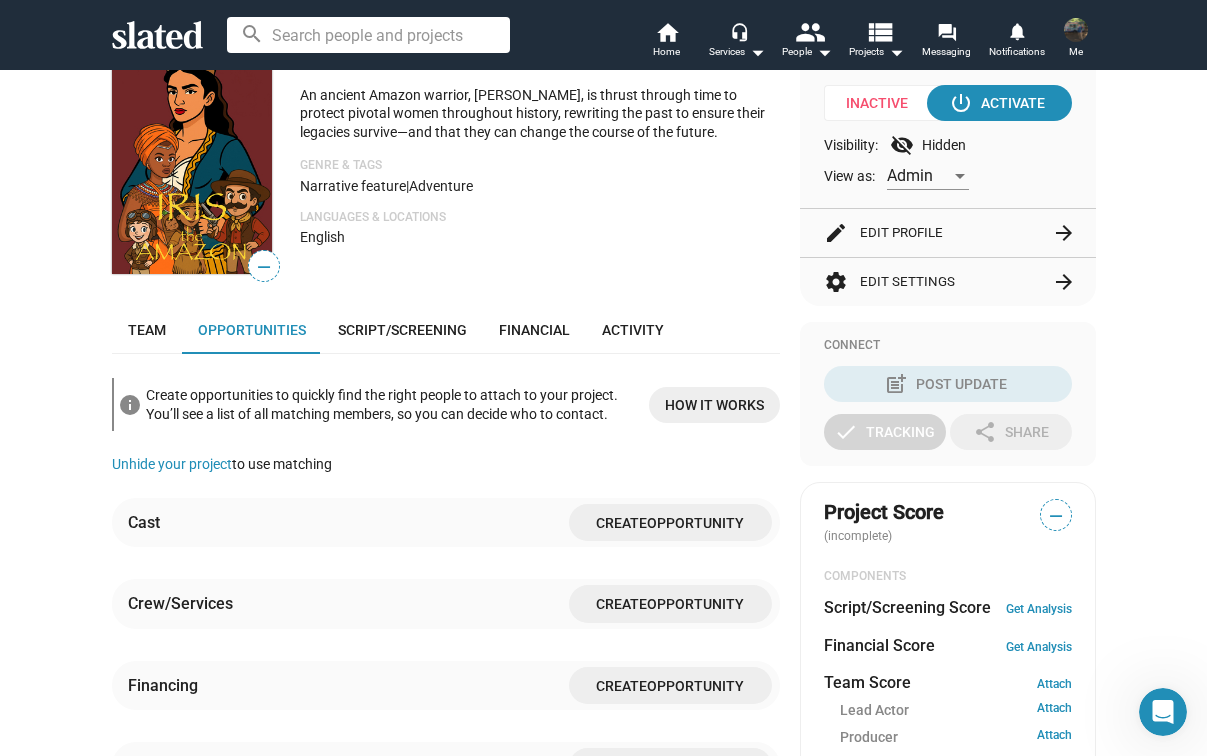 scroll, scrollTop: 141, scrollLeft: 0, axis: vertical 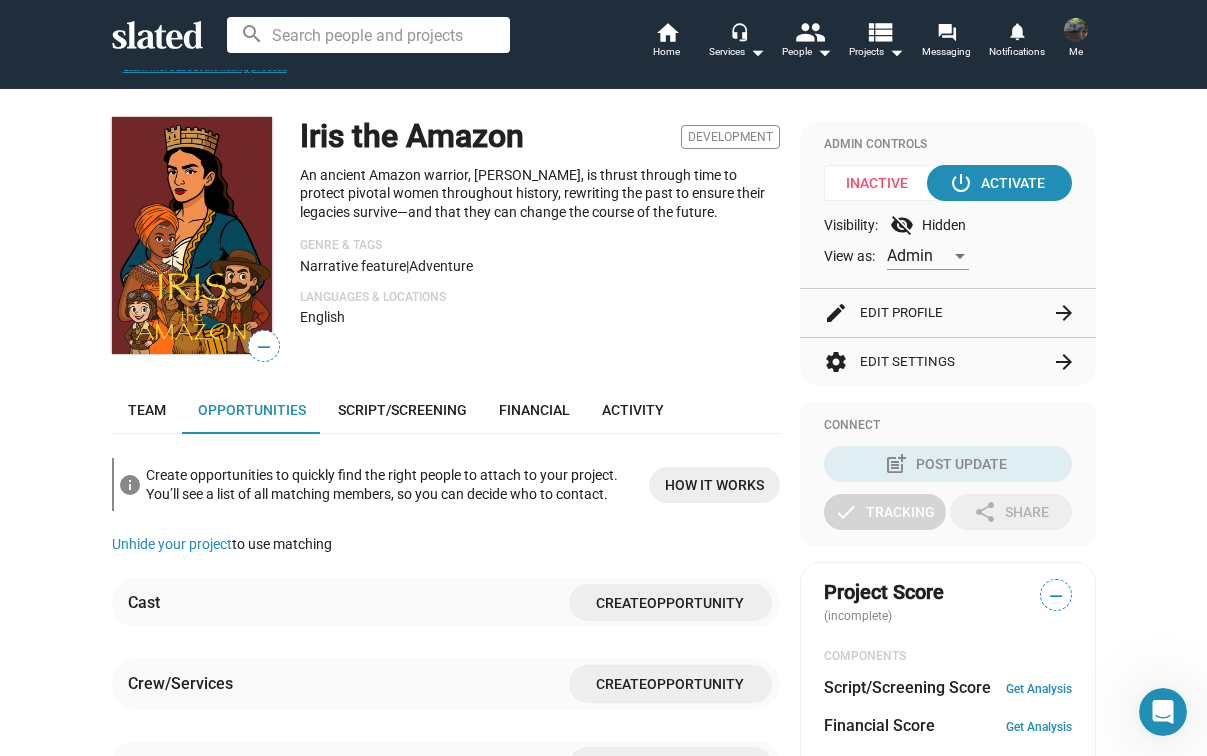 click on "Visibility:  visibility_off Hidden" 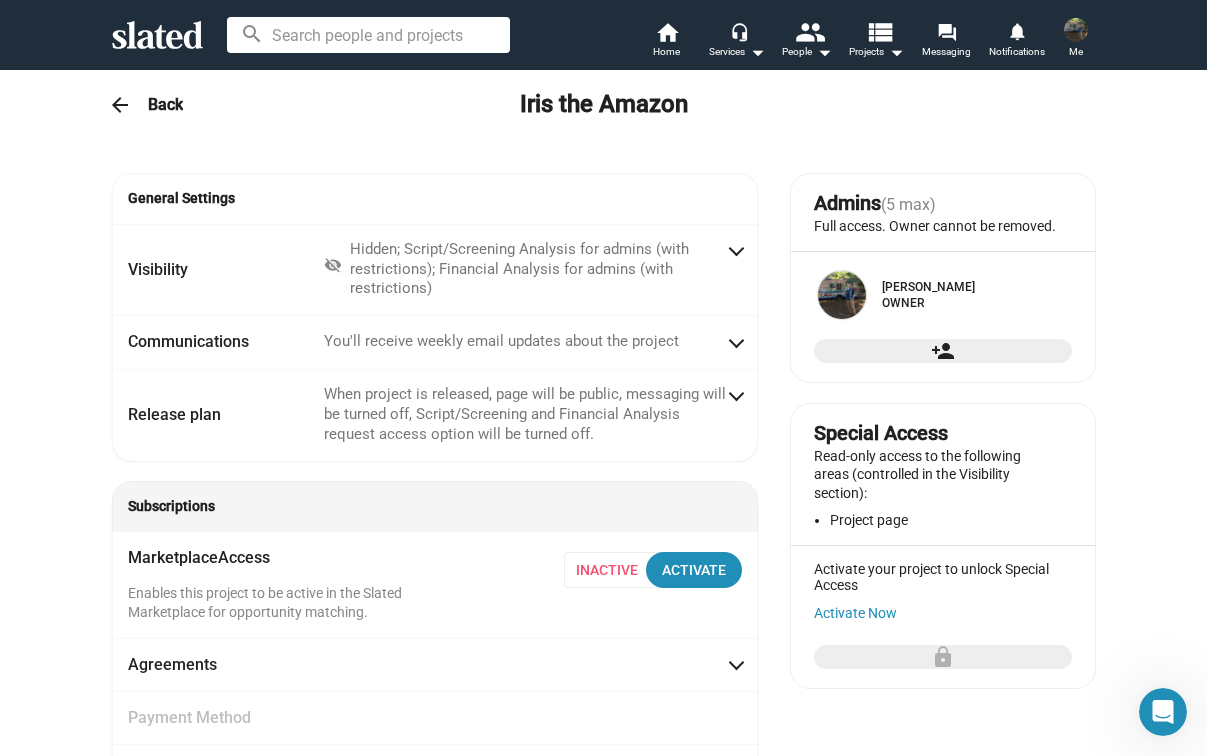 scroll, scrollTop: 44, scrollLeft: 0, axis: vertical 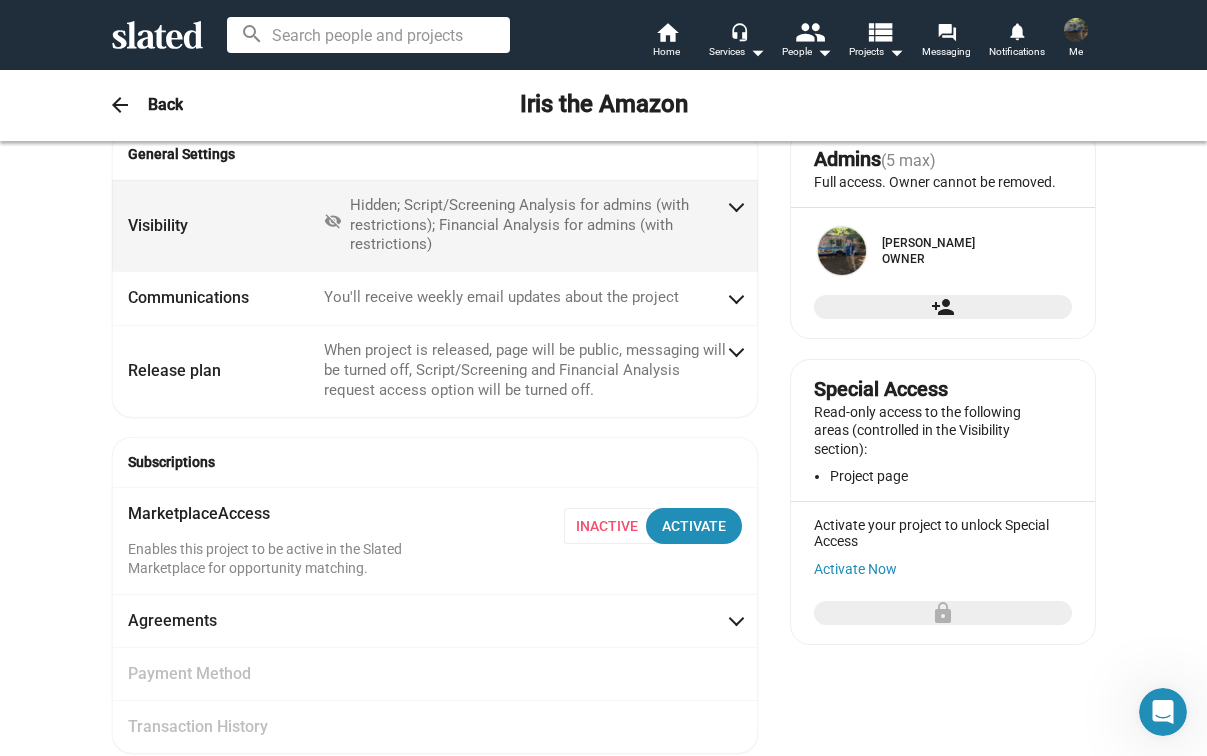 click at bounding box center [736, 205] 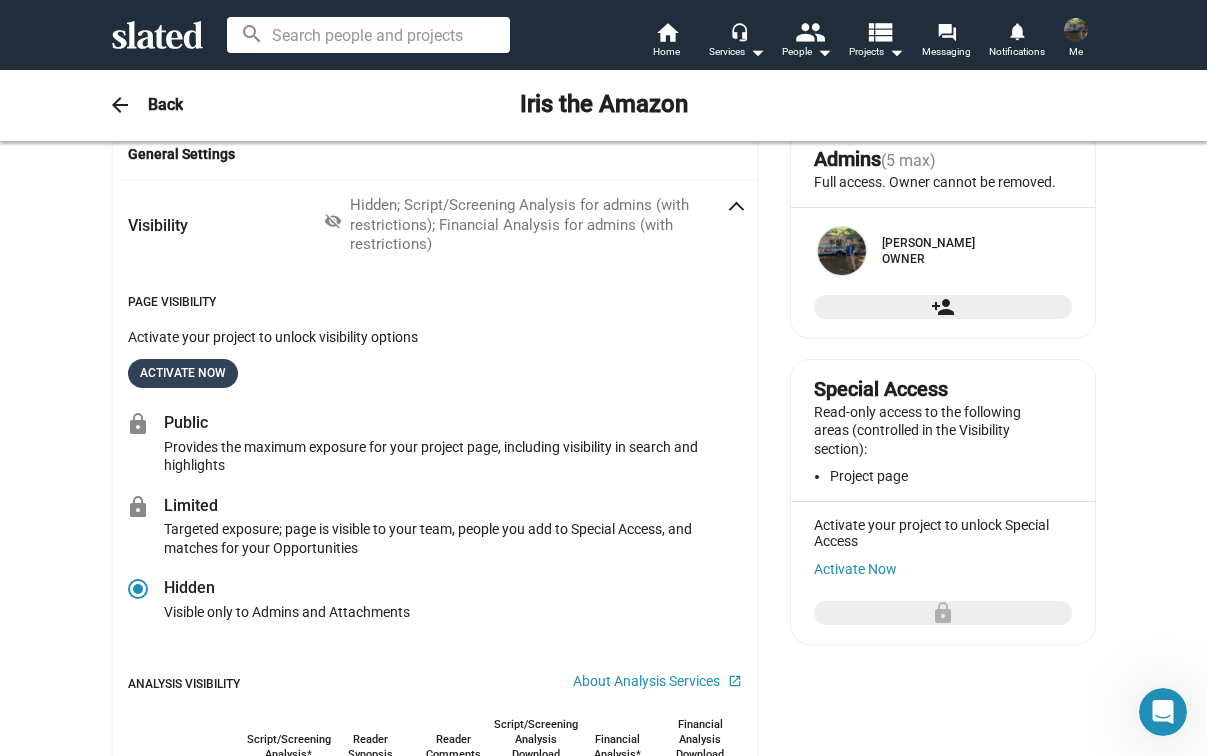 click on "Activate Now" at bounding box center (183, 373) 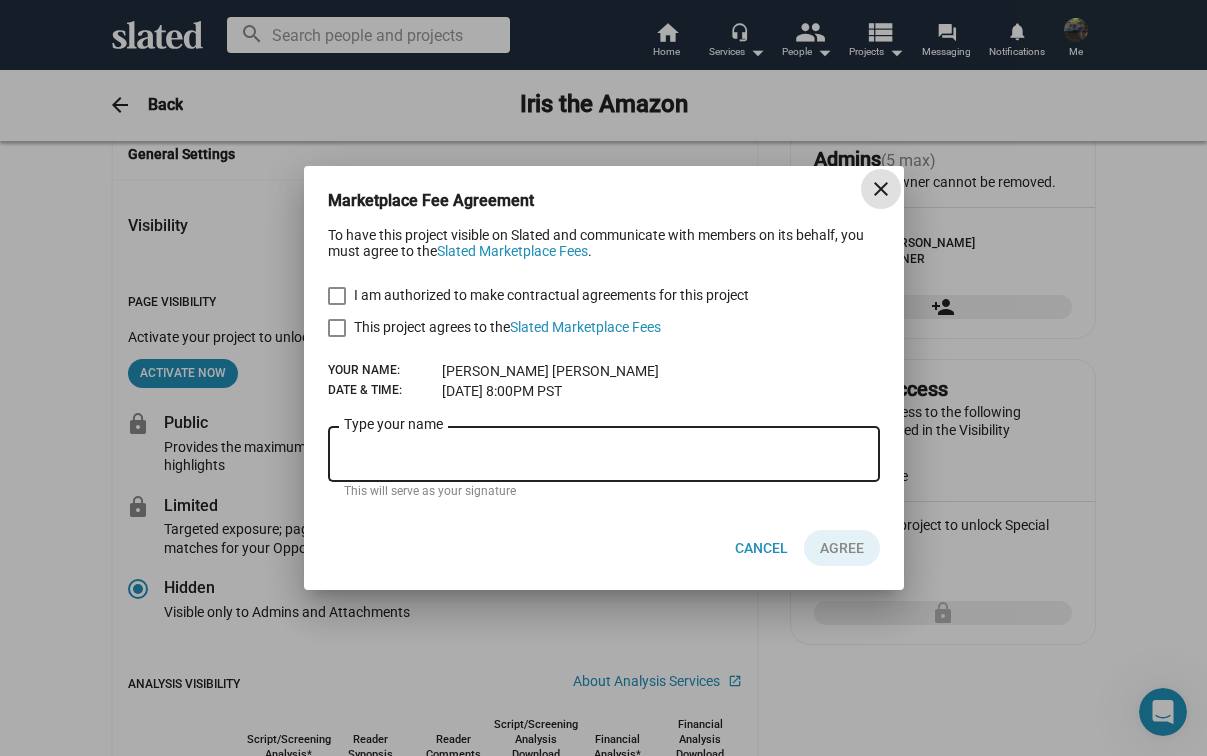 click at bounding box center (337, 296) 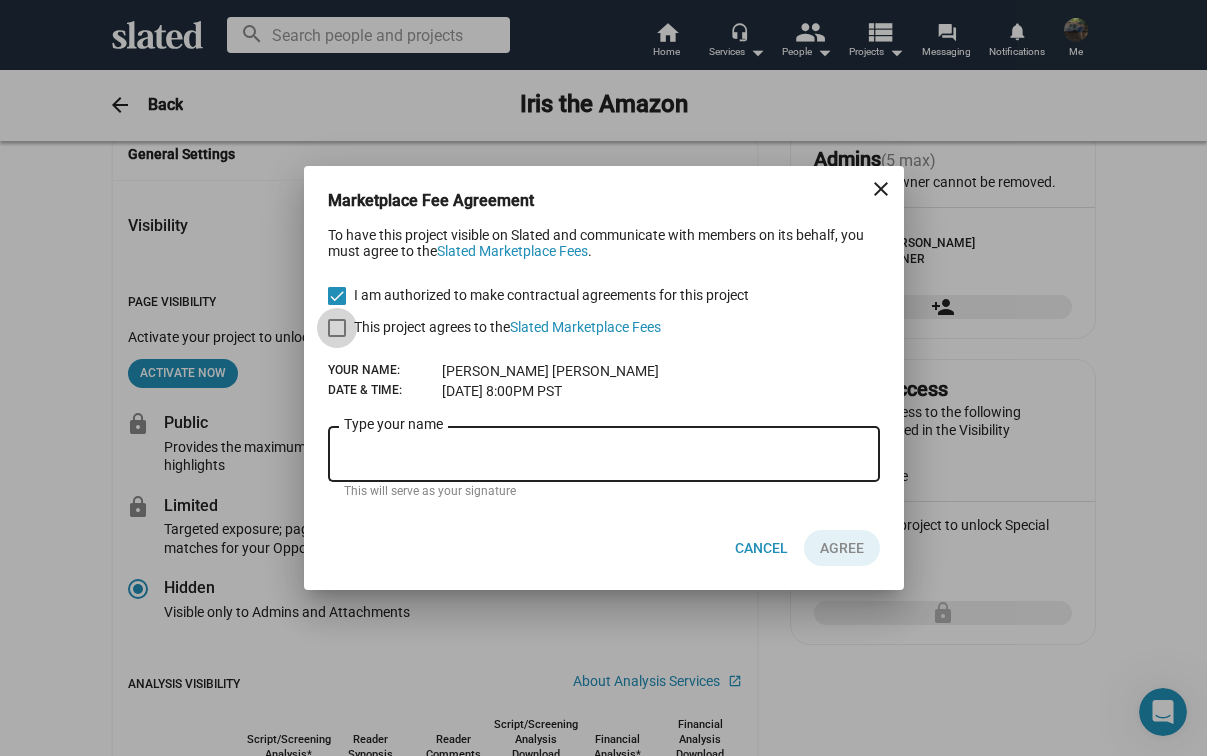 click at bounding box center [337, 328] 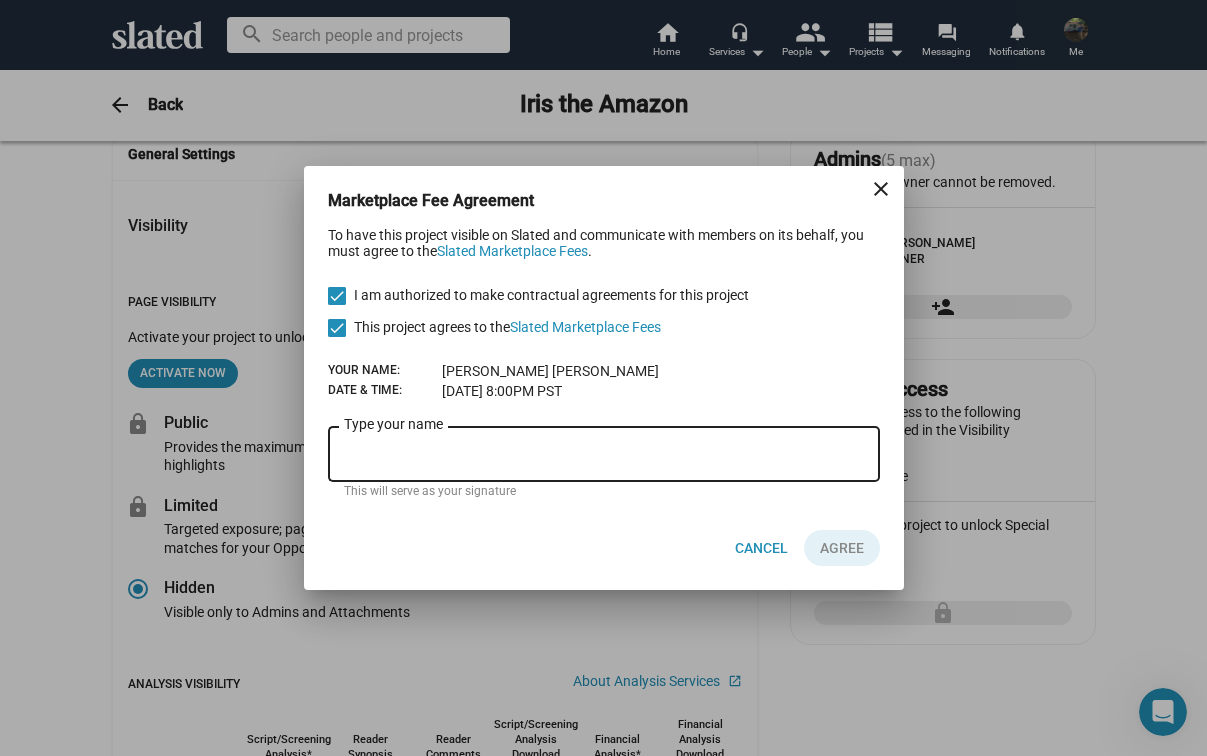 click on "Type your name" at bounding box center (604, 452) 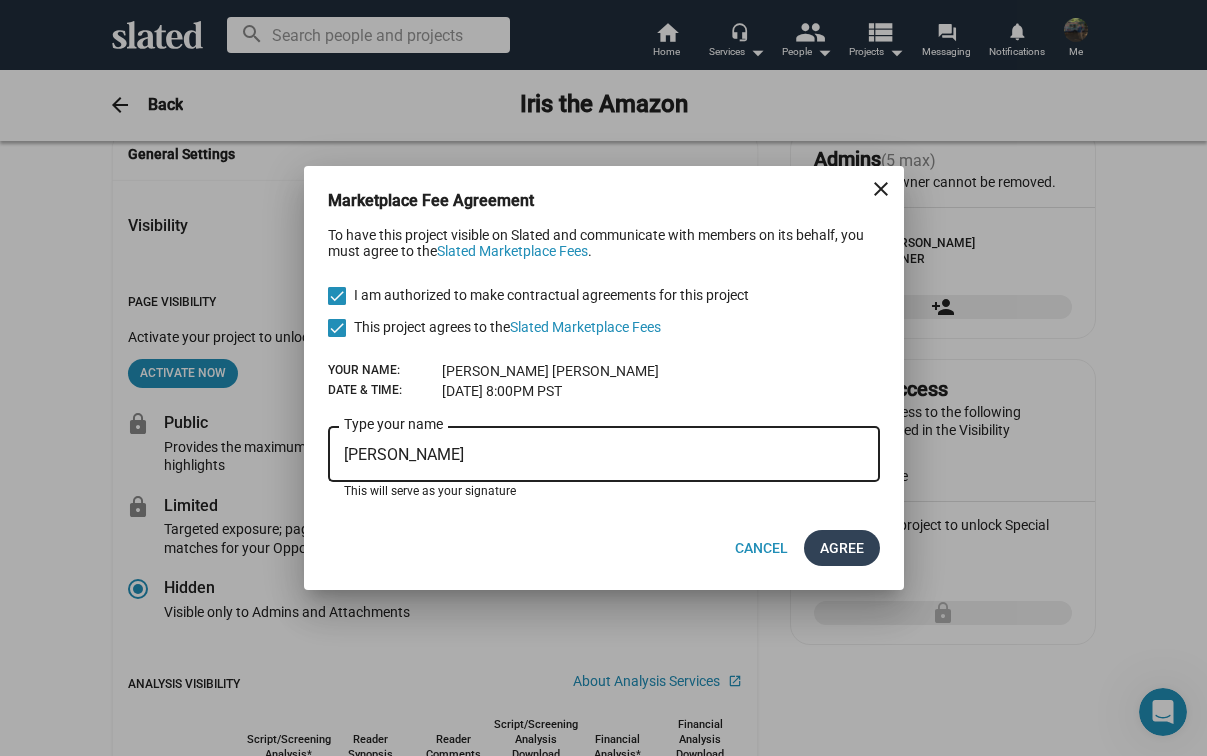 type on "[PERSON_NAME]" 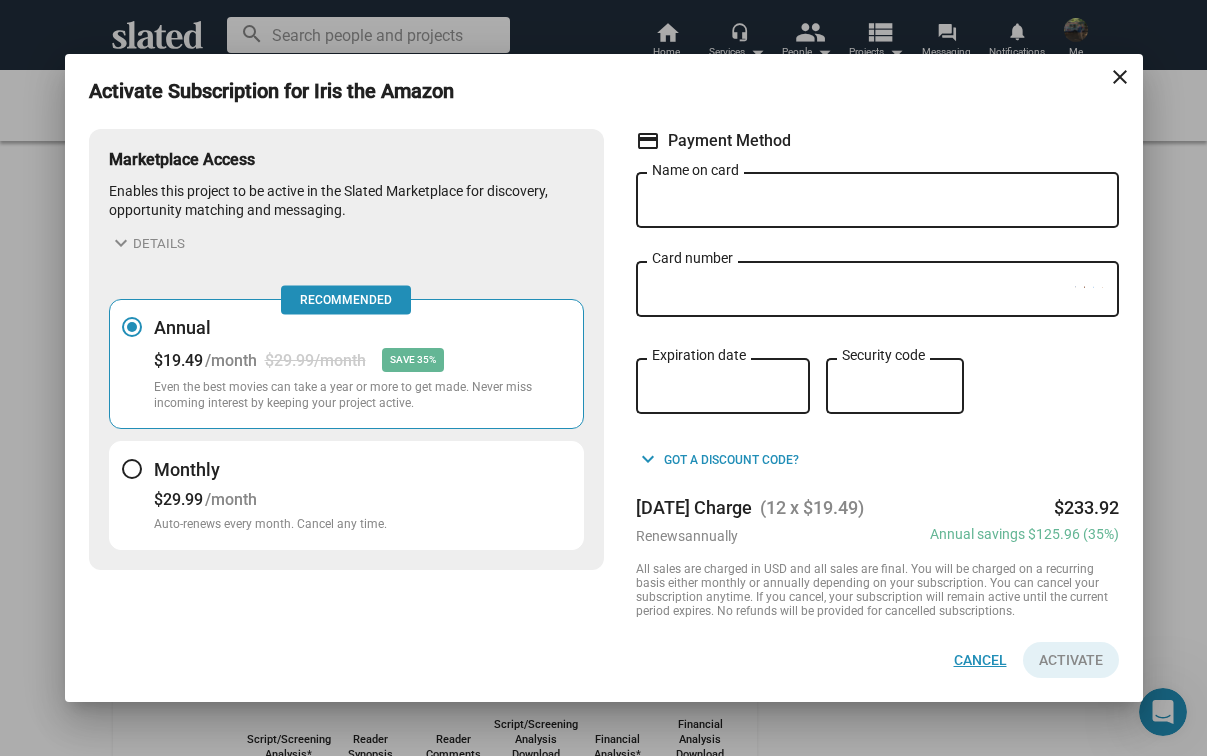 click on "Cancel" at bounding box center (980, 660) 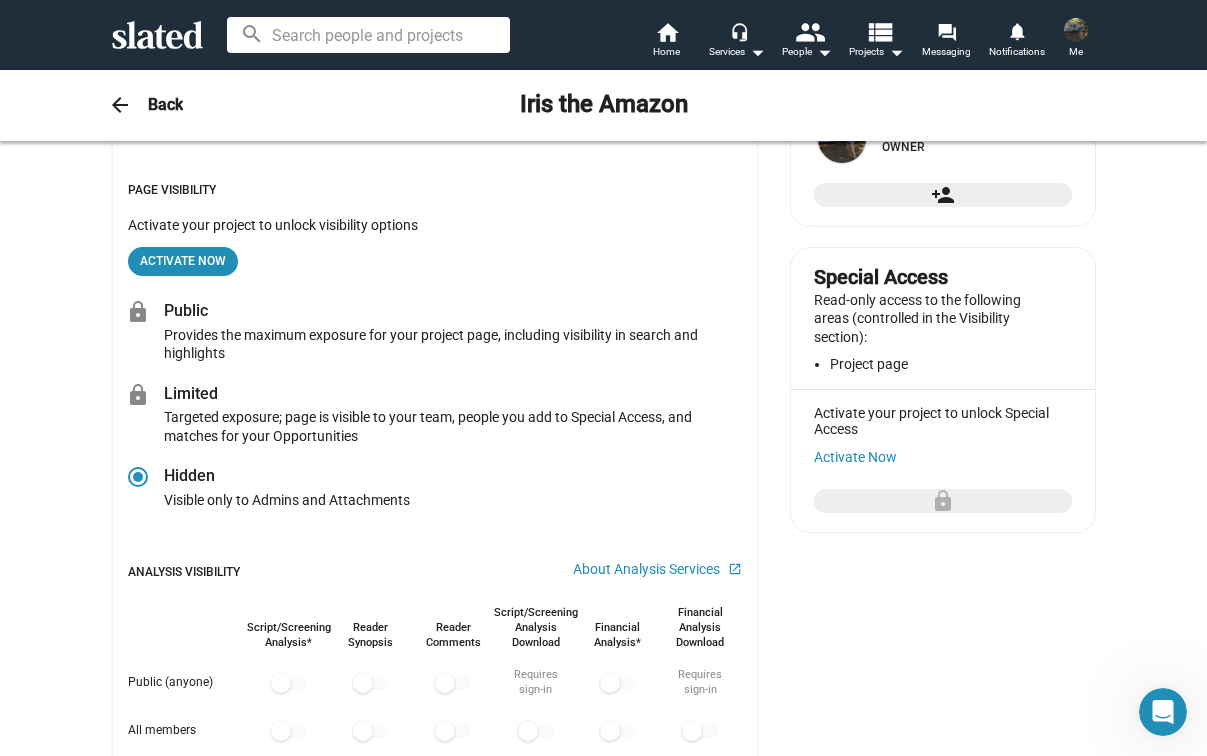 scroll, scrollTop: 0, scrollLeft: 0, axis: both 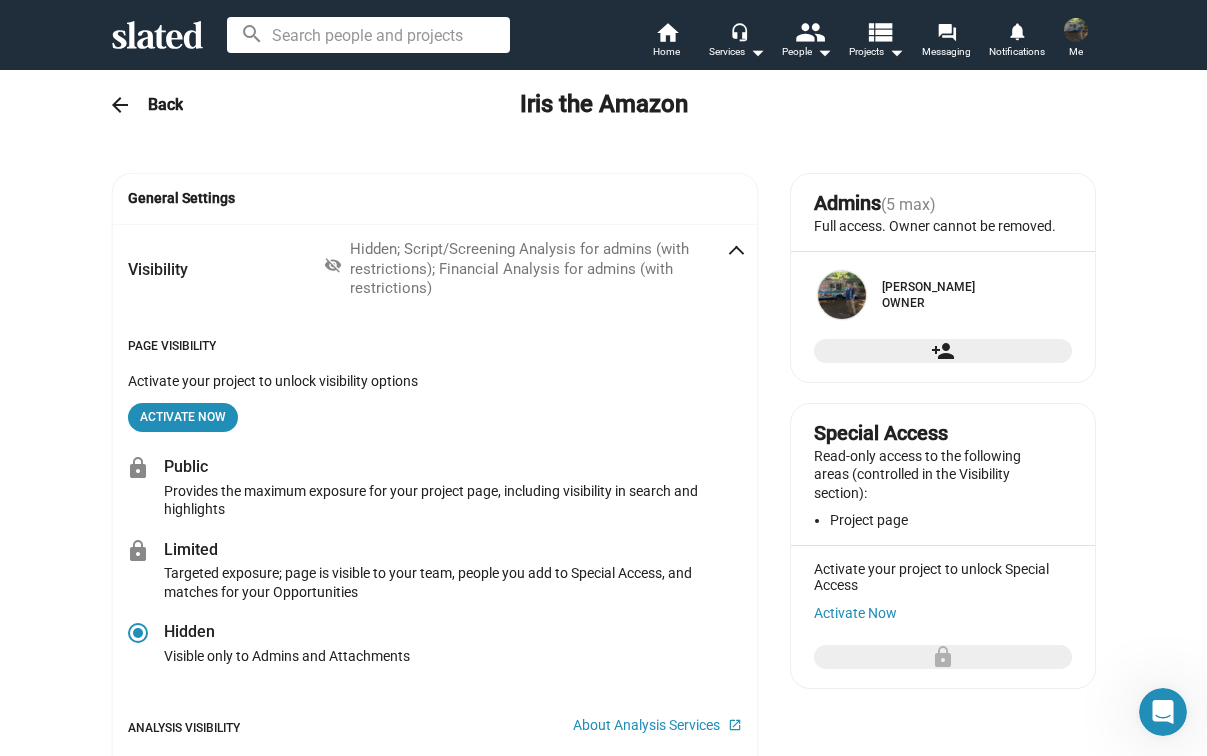 click on "arrow_back" 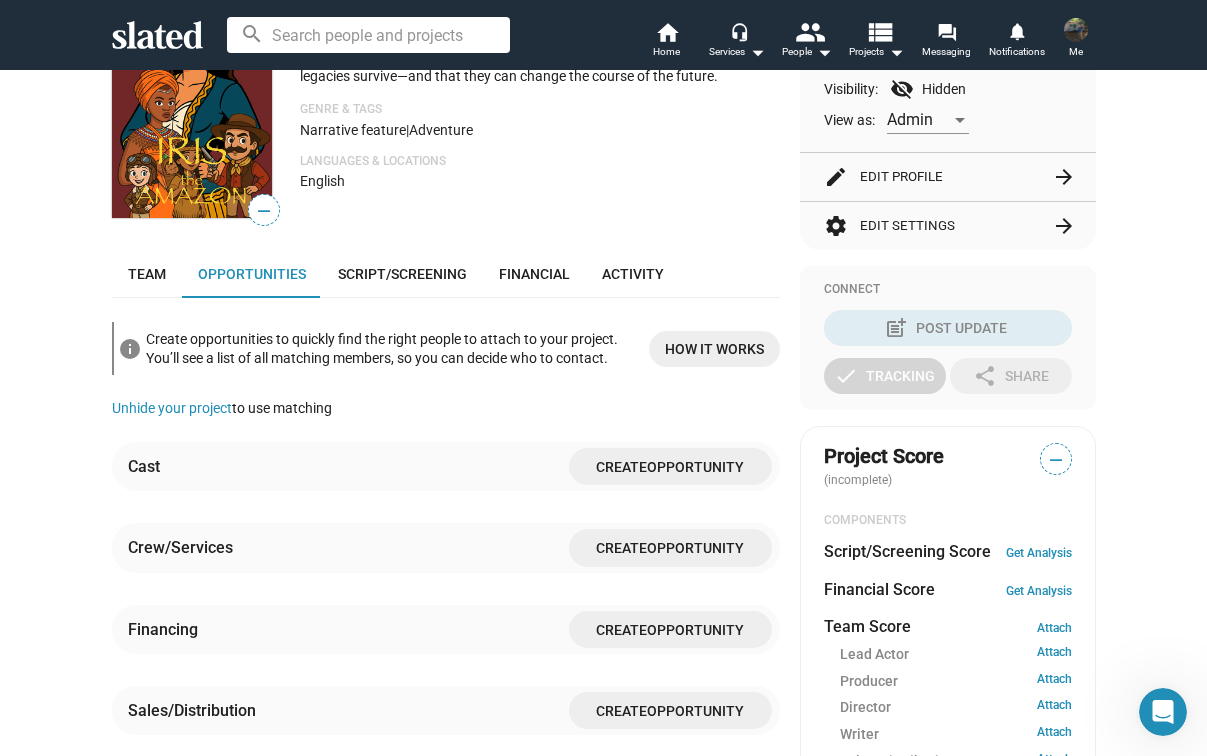 scroll, scrollTop: 291, scrollLeft: 0, axis: vertical 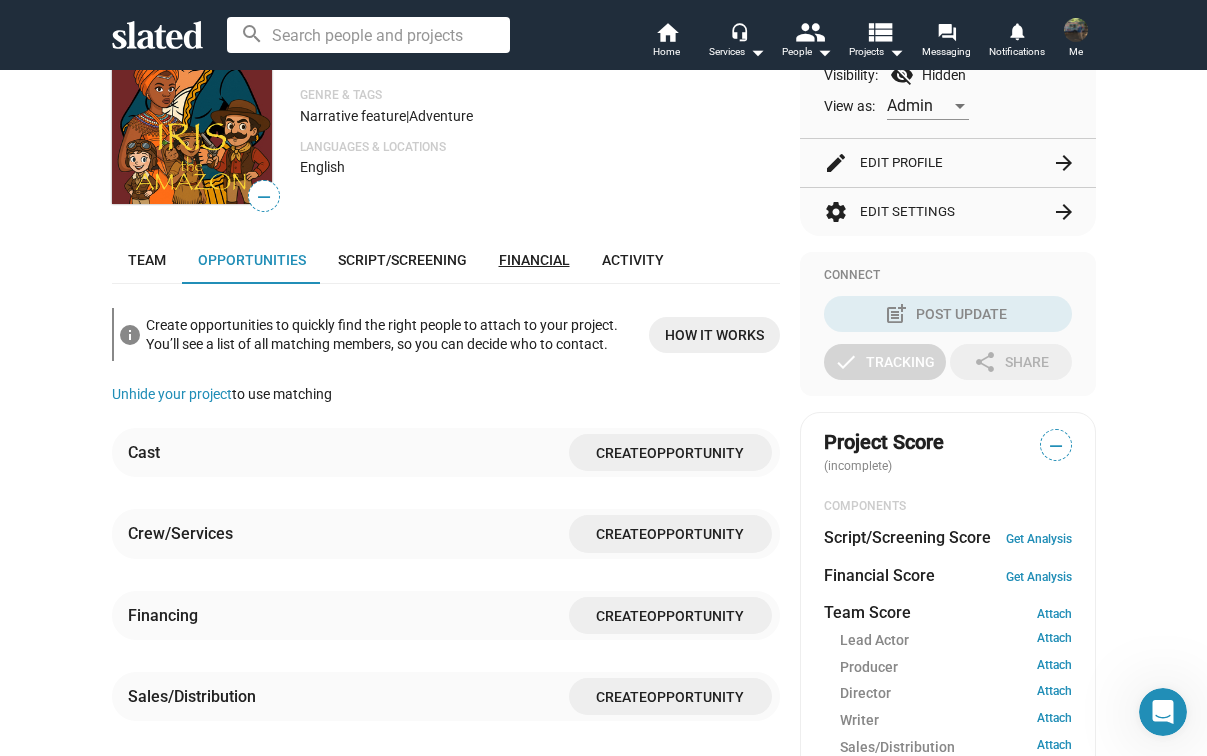 click on "Financial" at bounding box center (534, 260) 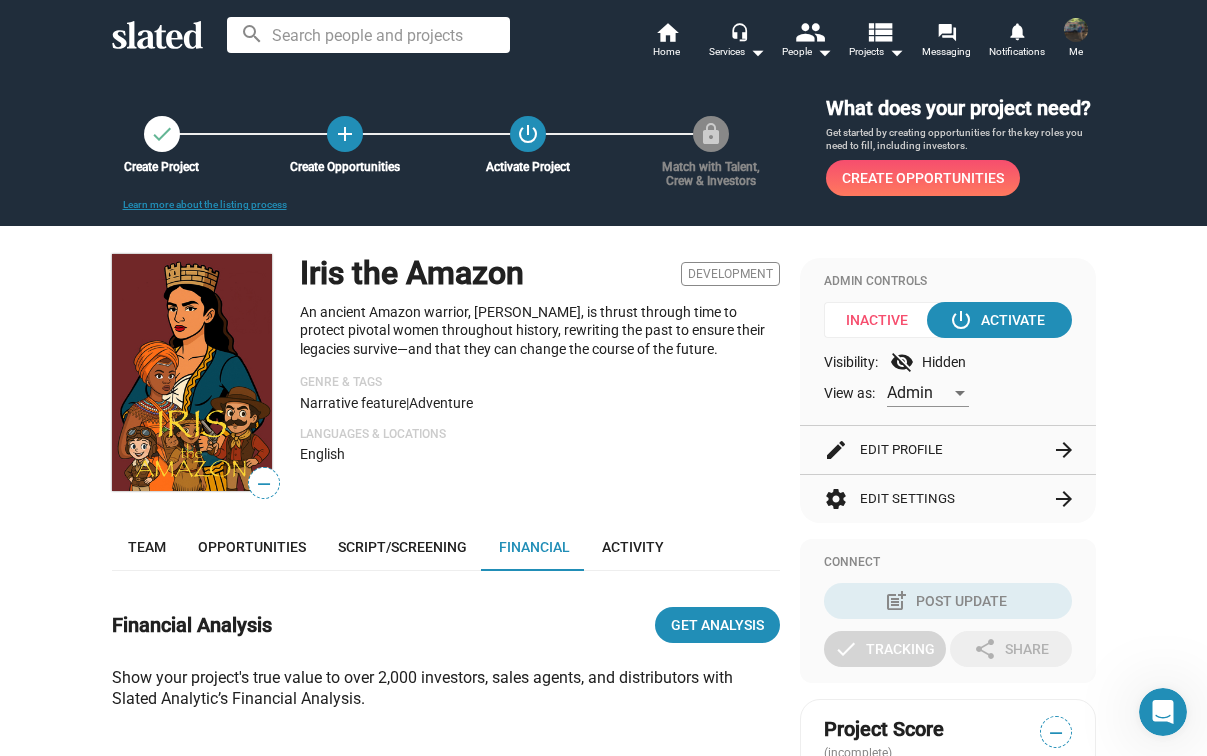 scroll, scrollTop: 0, scrollLeft: 0, axis: both 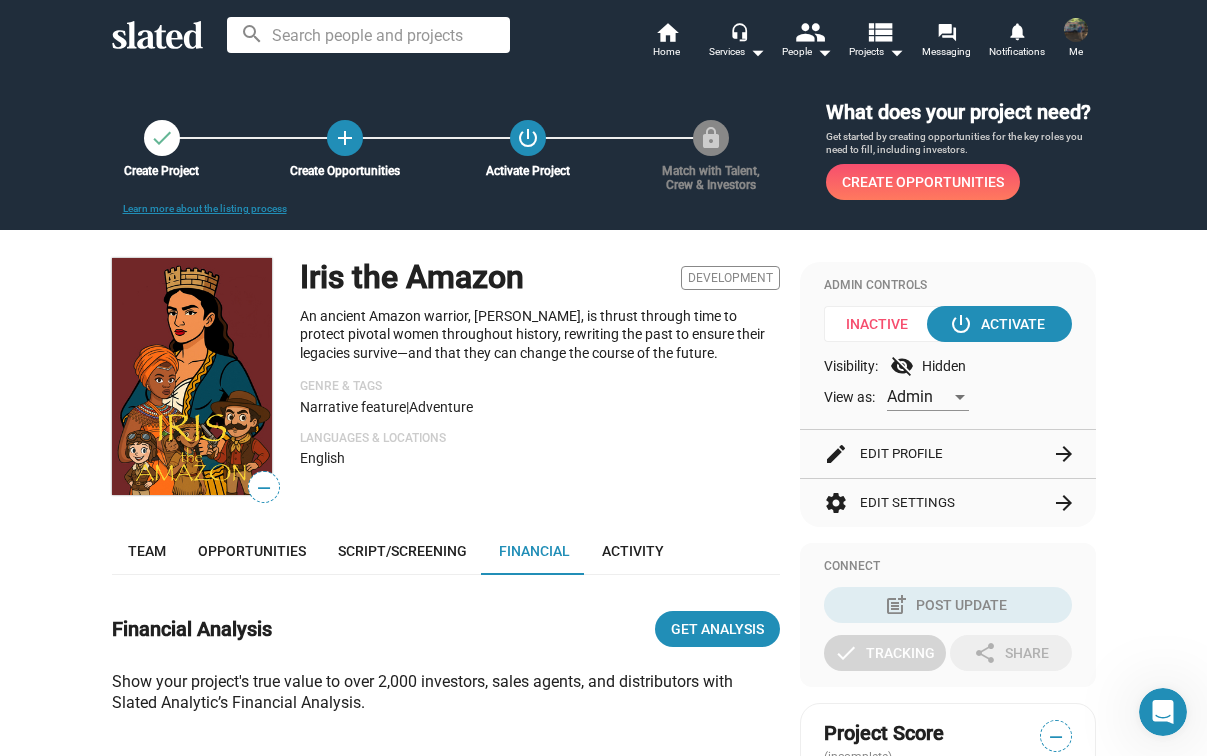 click at bounding box center (368, 35) 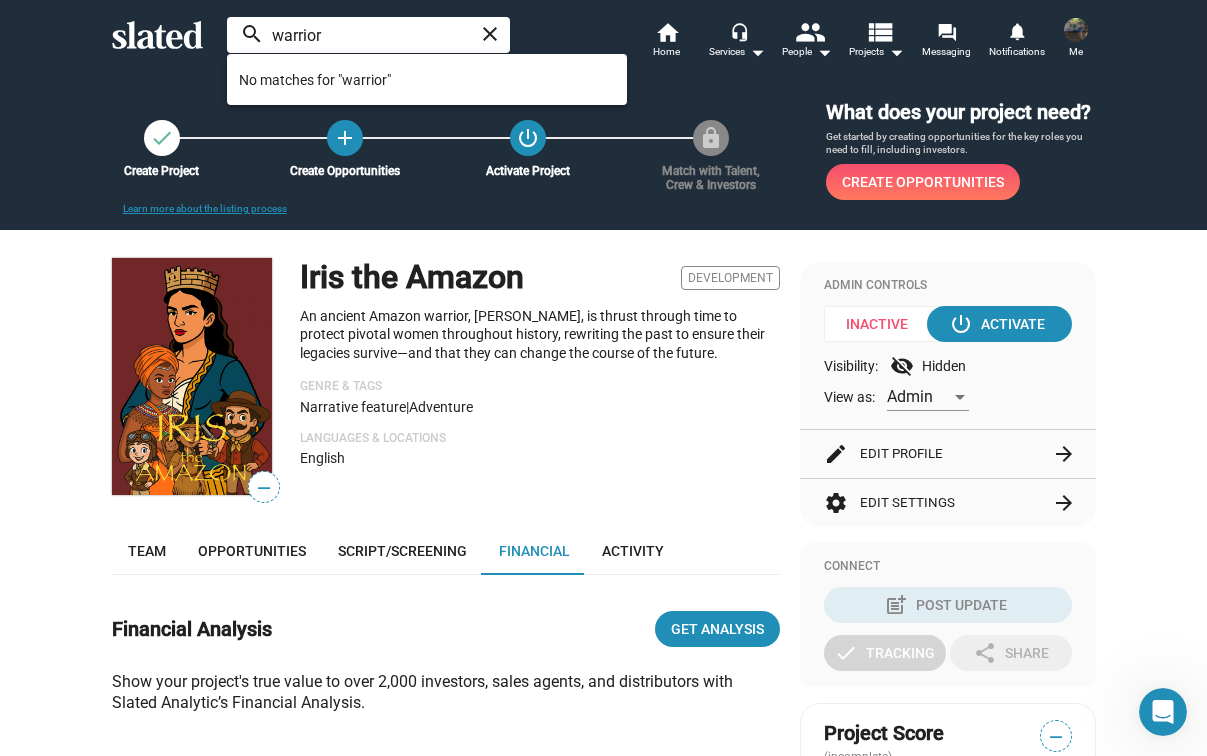 type on "warrior" 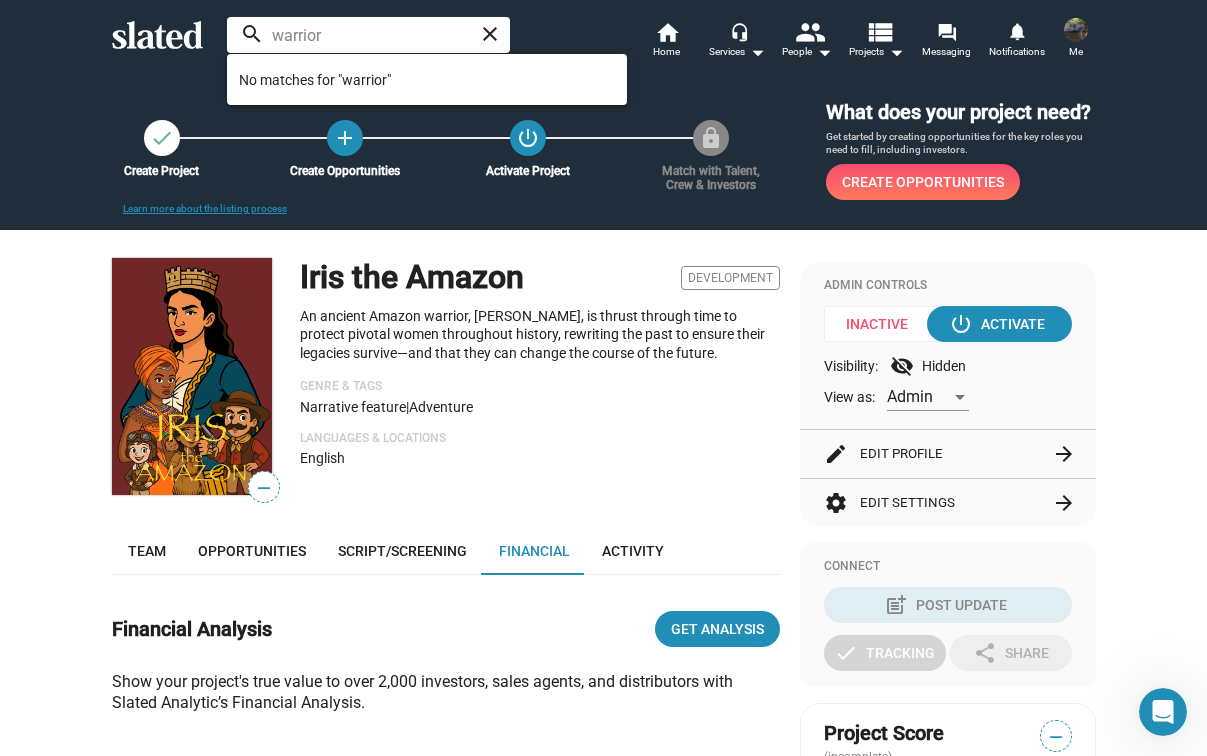 click on "warrior close search home Home headset_mic  Services  arrow_drop_down people  People  arrow_drop_down view_list  Projects  arrow_drop_down forum Messaging notifications Notifications Me" at bounding box center (604, 35) 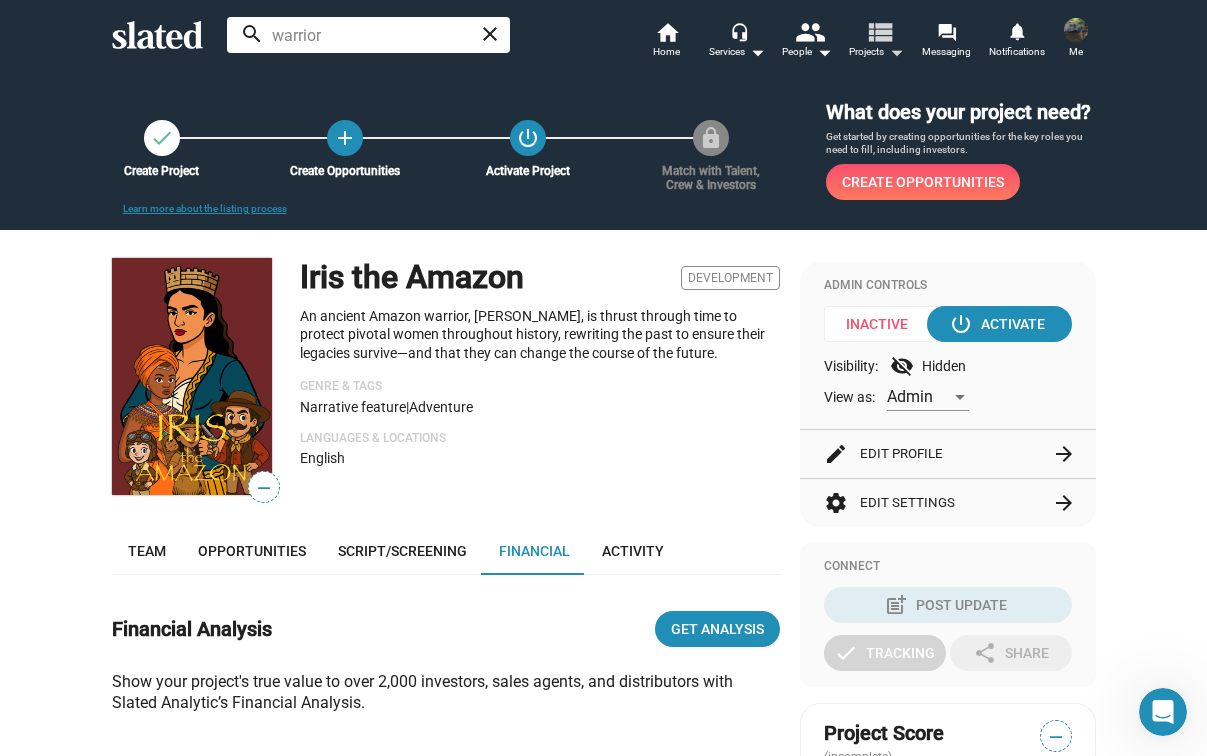 click on "arrow_drop_down" at bounding box center [896, 52] 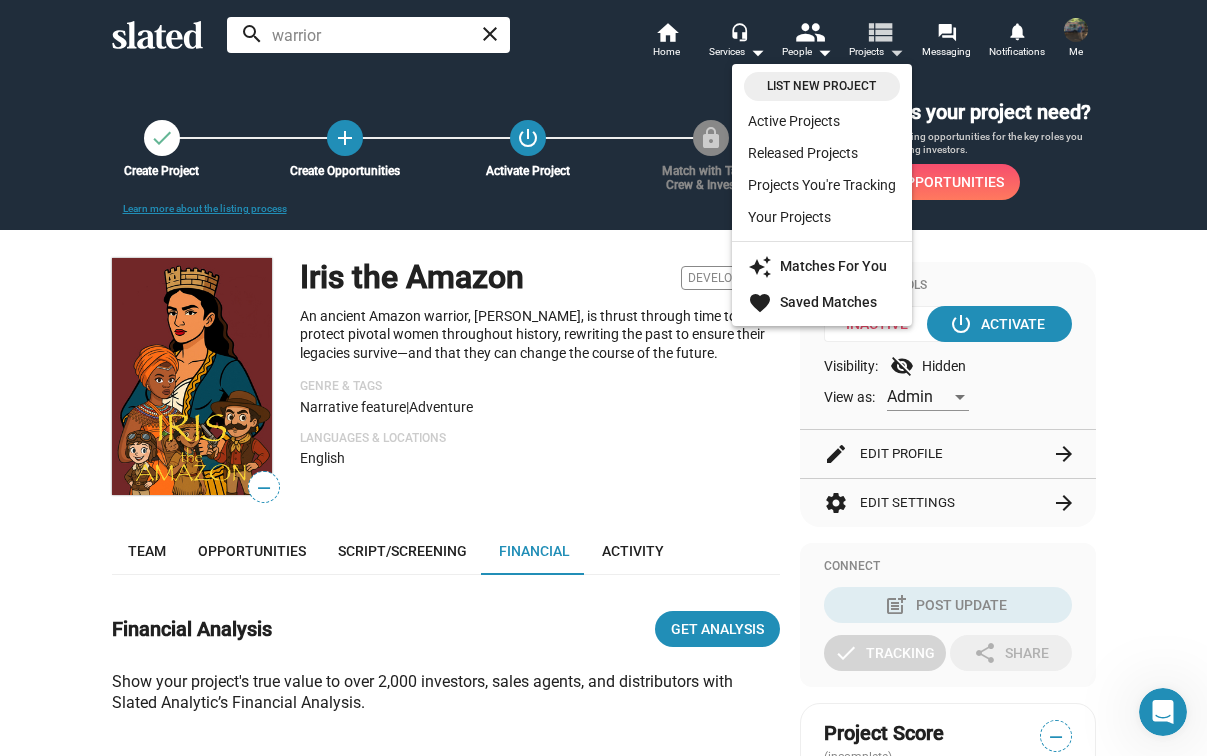 click at bounding box center (603, 378) 